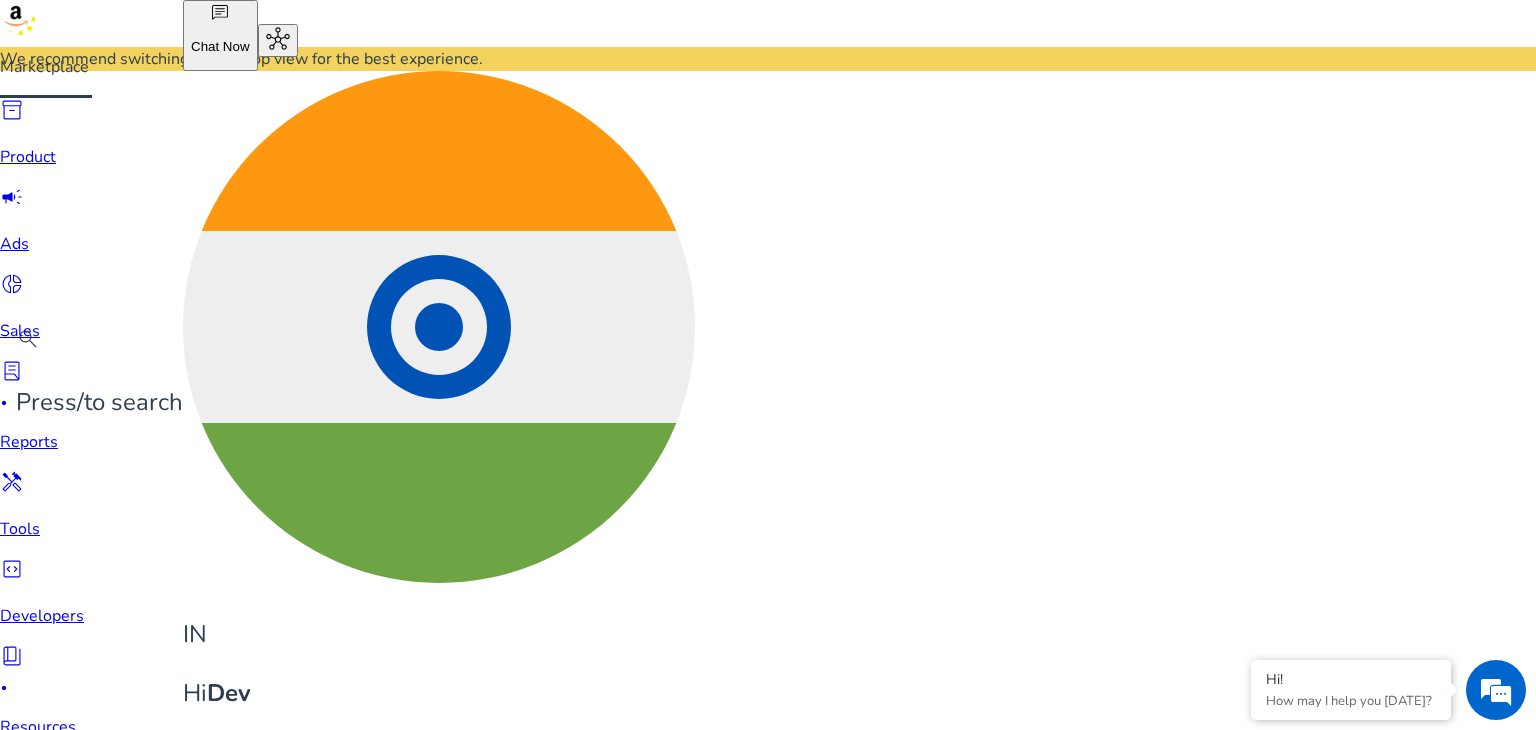 scroll, scrollTop: 0, scrollLeft: 0, axis: both 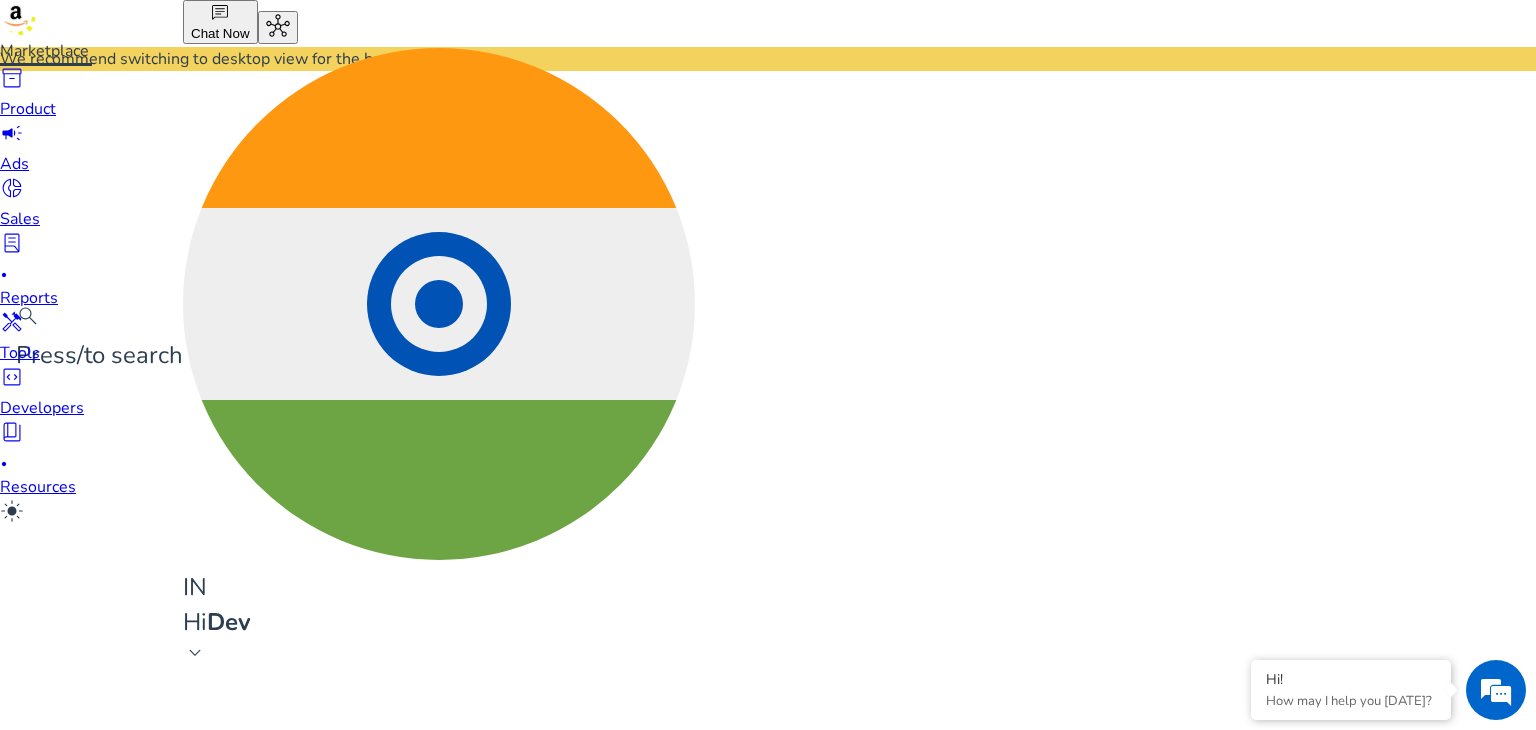 click on "light_mode" at bounding box center (42, 514) 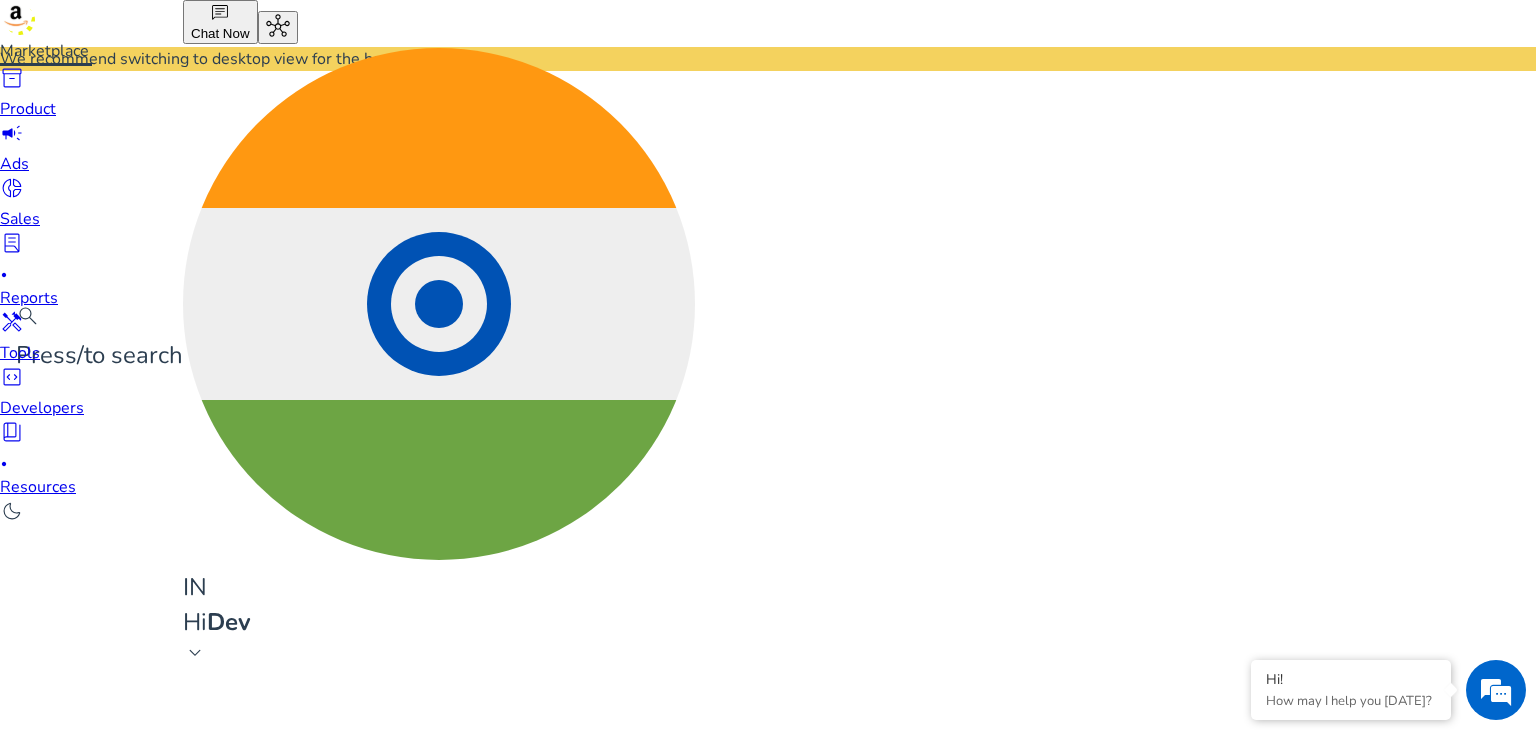 click on "Next   arrow_right_alt" at bounding box center (101, 1952) 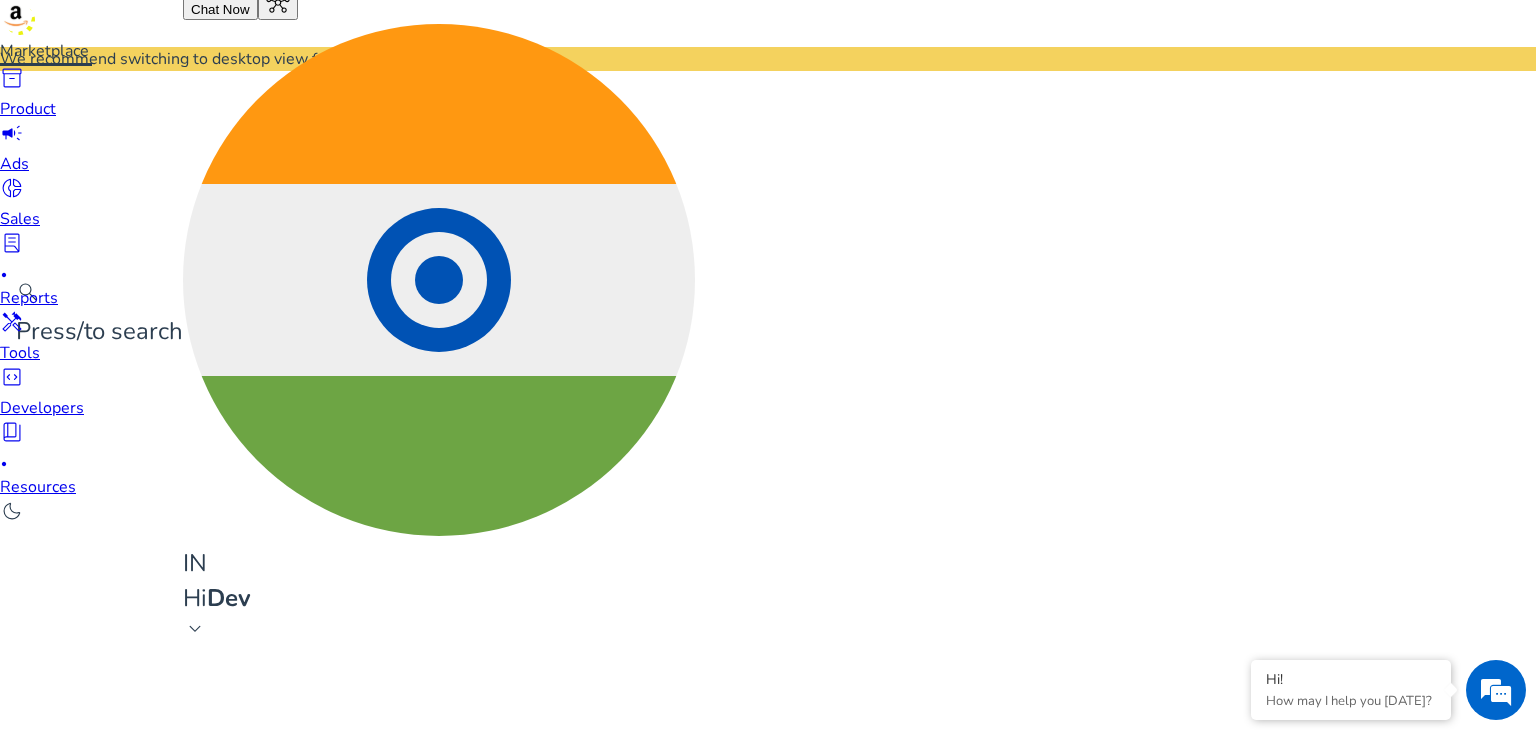 scroll, scrollTop: 20, scrollLeft: 0, axis: vertical 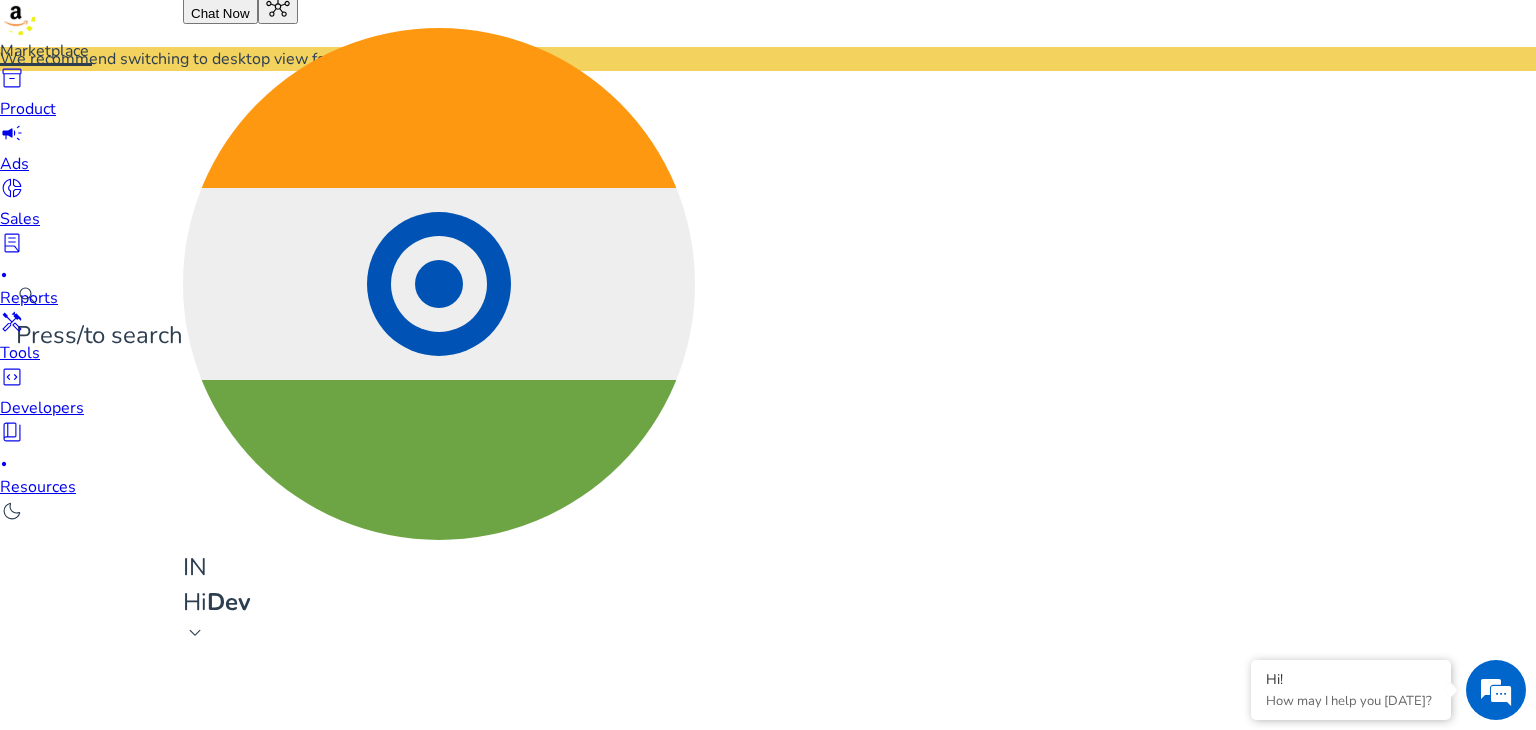 click at bounding box center (66, 1958) 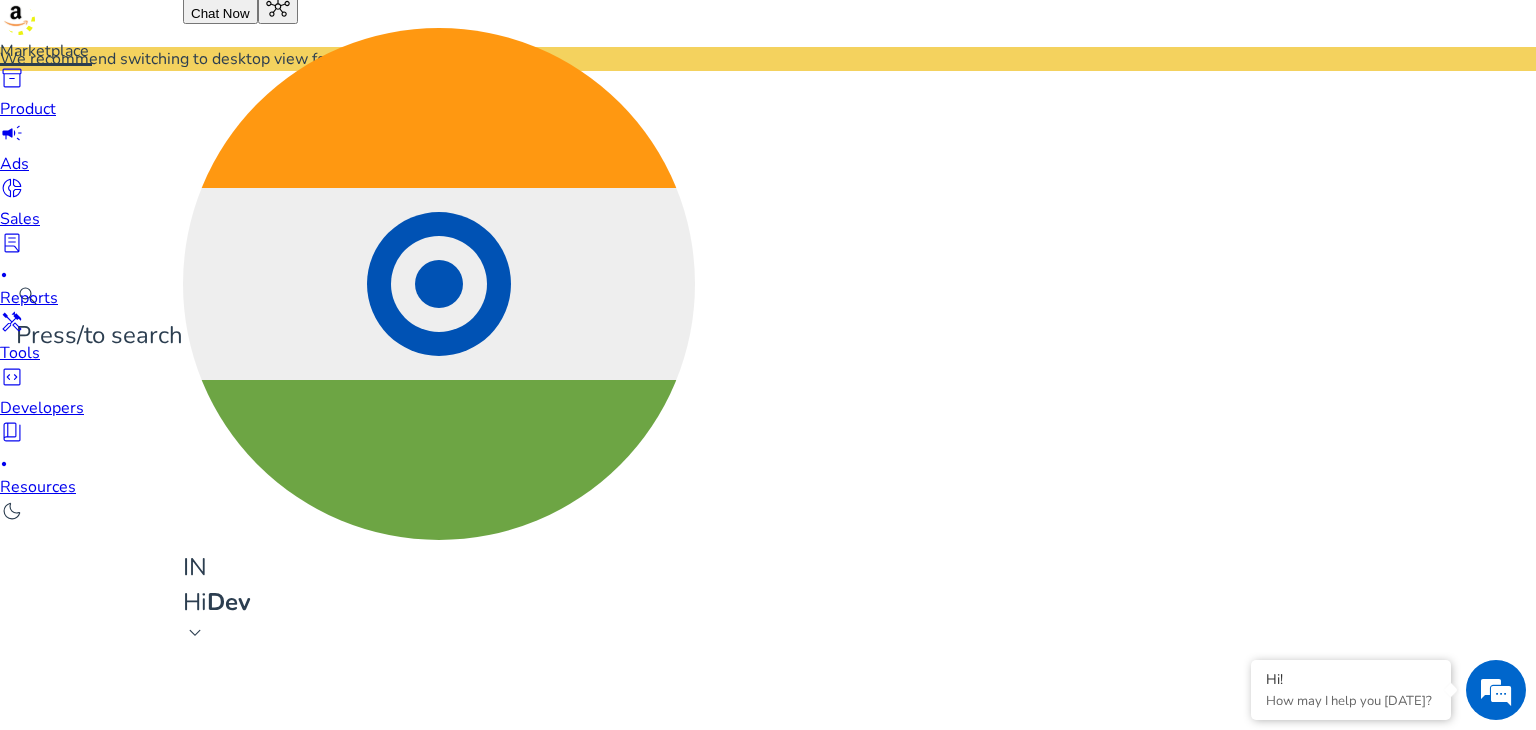 scroll, scrollTop: 184, scrollLeft: 0, axis: vertical 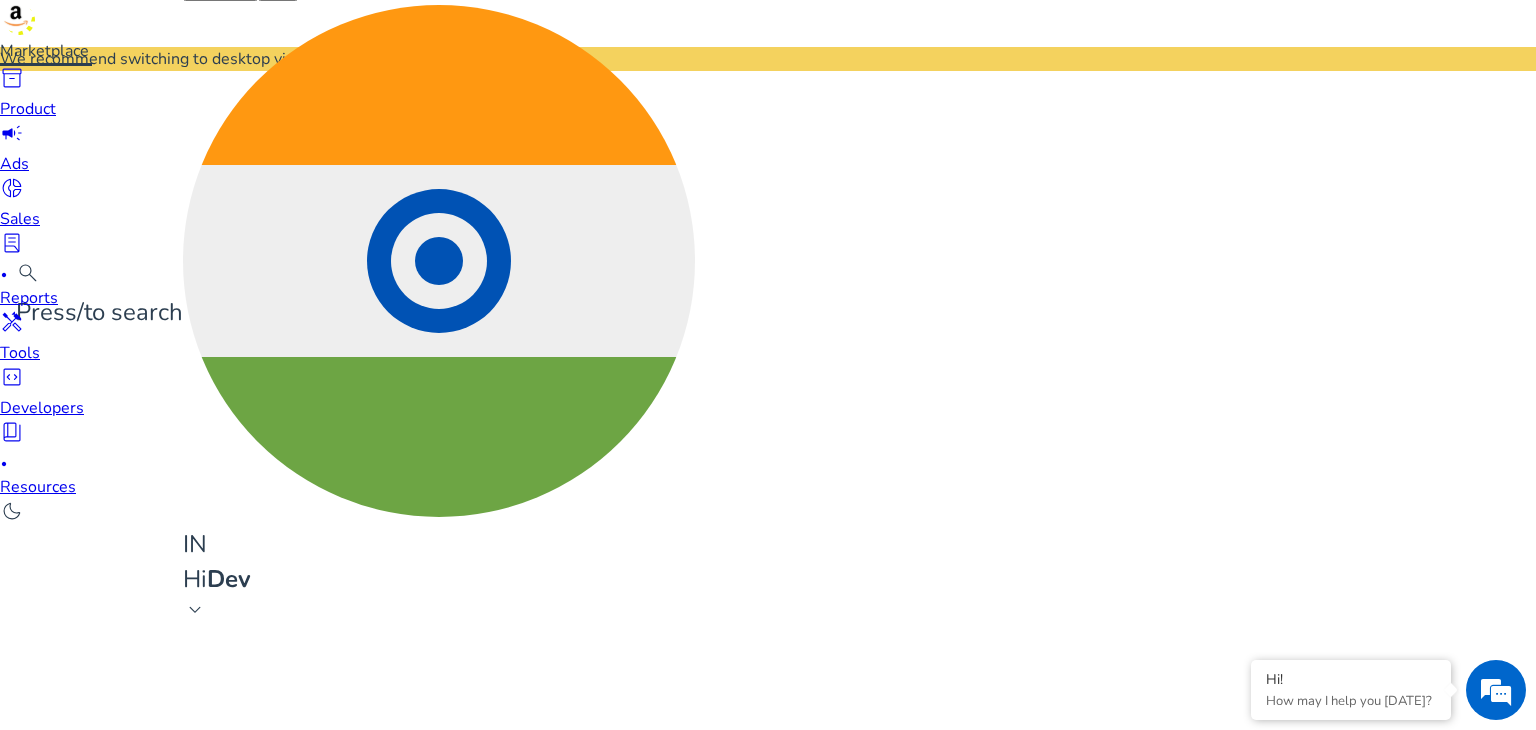 click on "**  688 Products Listed  Add to List   BeyBee Instadry Anti-Piling Fleece Extra Absorbent Quick Dry Sheet for New Born Babies, Cotton Bed Protector Mattress, Reusable Waterproof Baby Cot Sheet for Toddler Infant, Small Size 50x70cm, Pink   ASIN:   B00K5OBPKU   SKU:      ₹0   BeyBee Waterproof Quick Dry Sheet for Baby| Bed Pad Anti-Piling Fleece Extra Absorbent Washable Matress Protector| Baby Bed Protector Sheet for Toddler Children, X-Large Size, 200 x 140cm, Dark Blue   ASIN:   B00QFAD69Q   SKU:      ₹0   BeyBee Cotton Waterproof Quick Dry Sheet for Baby| Bed Pad Anti-Piling Fleece Extra Absorbent Washable Matress Protector| Baby Bed Protector Sheet for Toddler Children, Large Size, 140X100Cm, Blue   ASIN:   B00K5OBSTI   SKU:      ₹0   BeyBee Waterproof Quick Dry Sheet for Baby| Bed Pad Anti-Piling Fleece Extra Absorbent Washable Matress Protector| Baby Bed Protector Sheet for Toddler Children, Large Size, 140x100cm, Red   ASIN:   B00K5OBQ6I   SKU:      ₹0   ASIN:   B00K5OBRXA   SKU:      ₹0" at bounding box center [768, 58087] 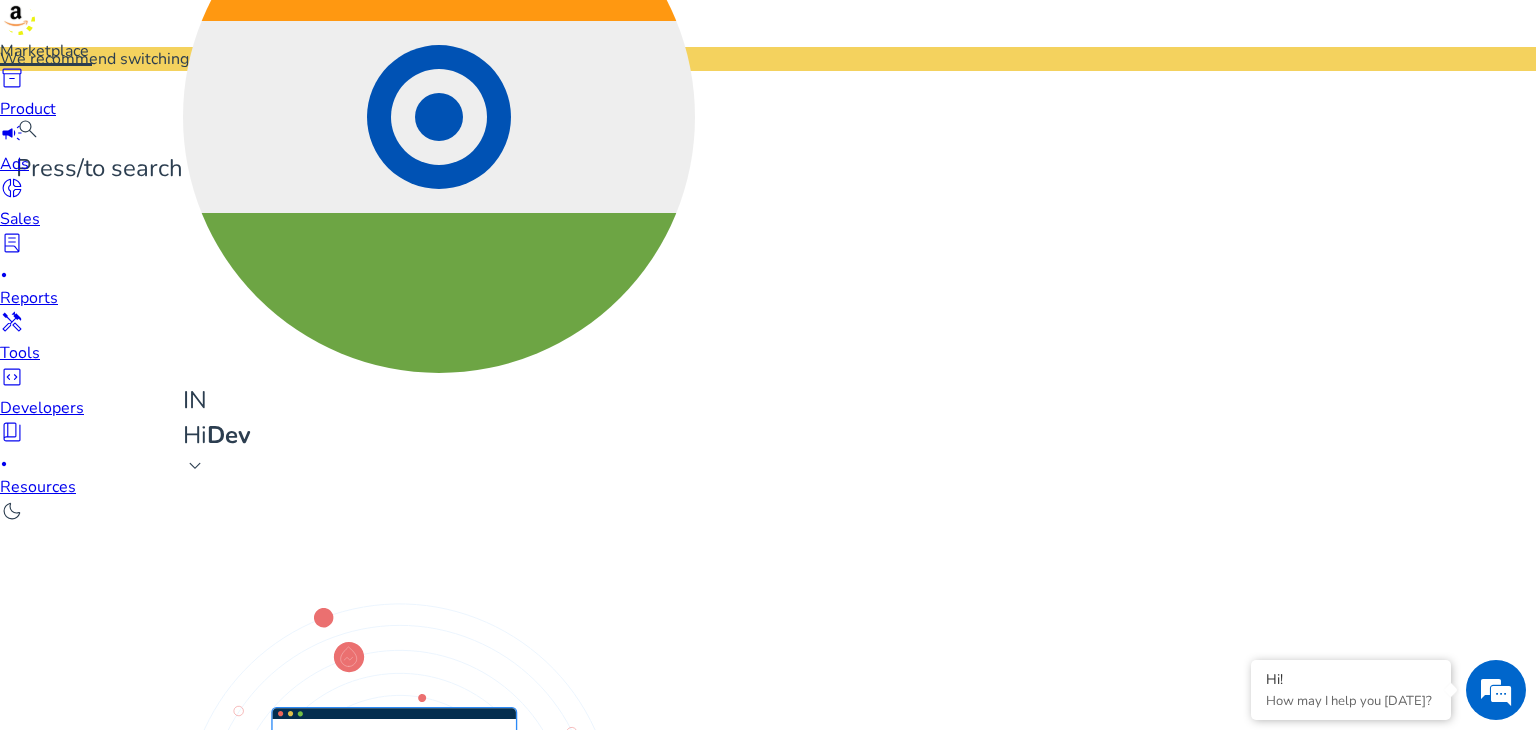 click on "Add to List" at bounding box center (40, 1859) 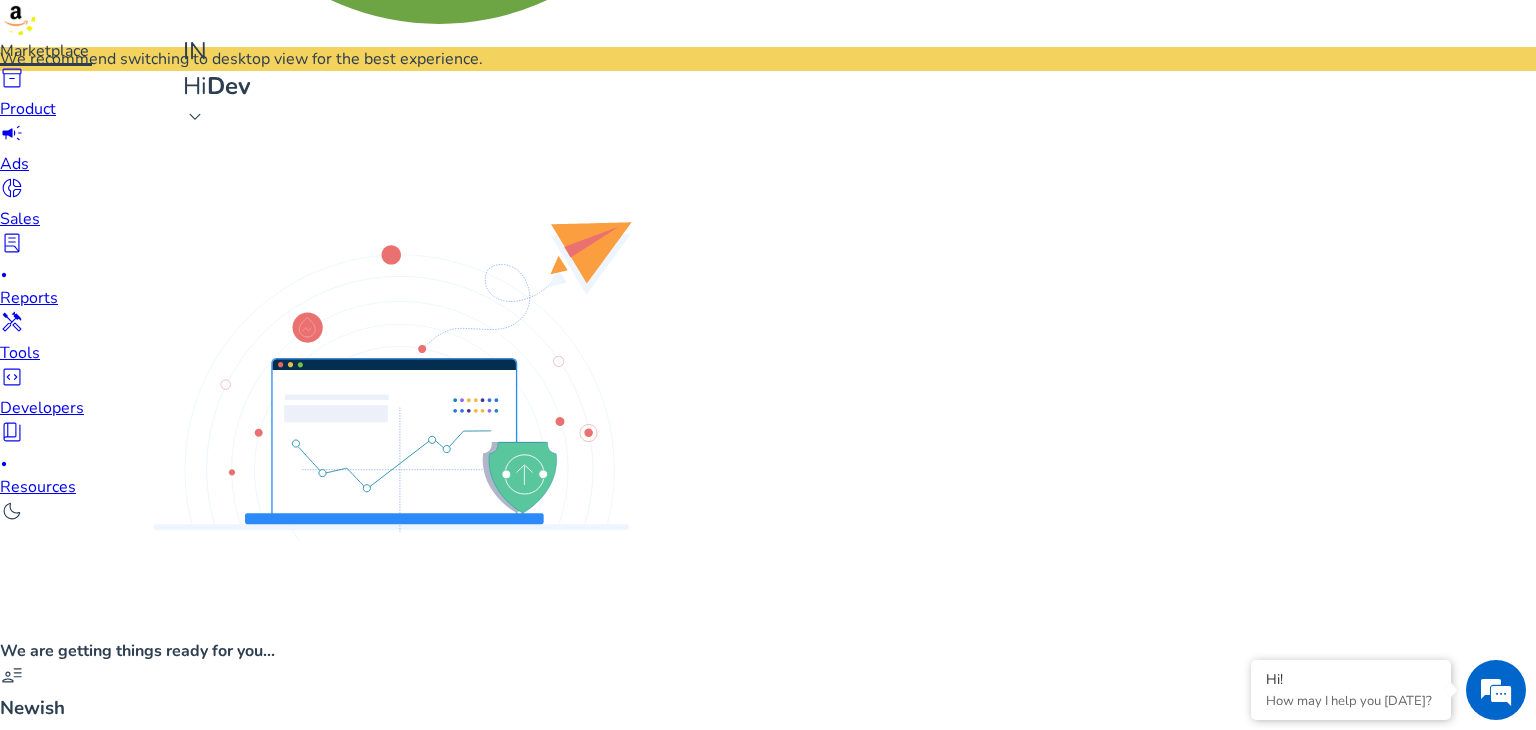 scroll, scrollTop: 547, scrollLeft: 0, axis: vertical 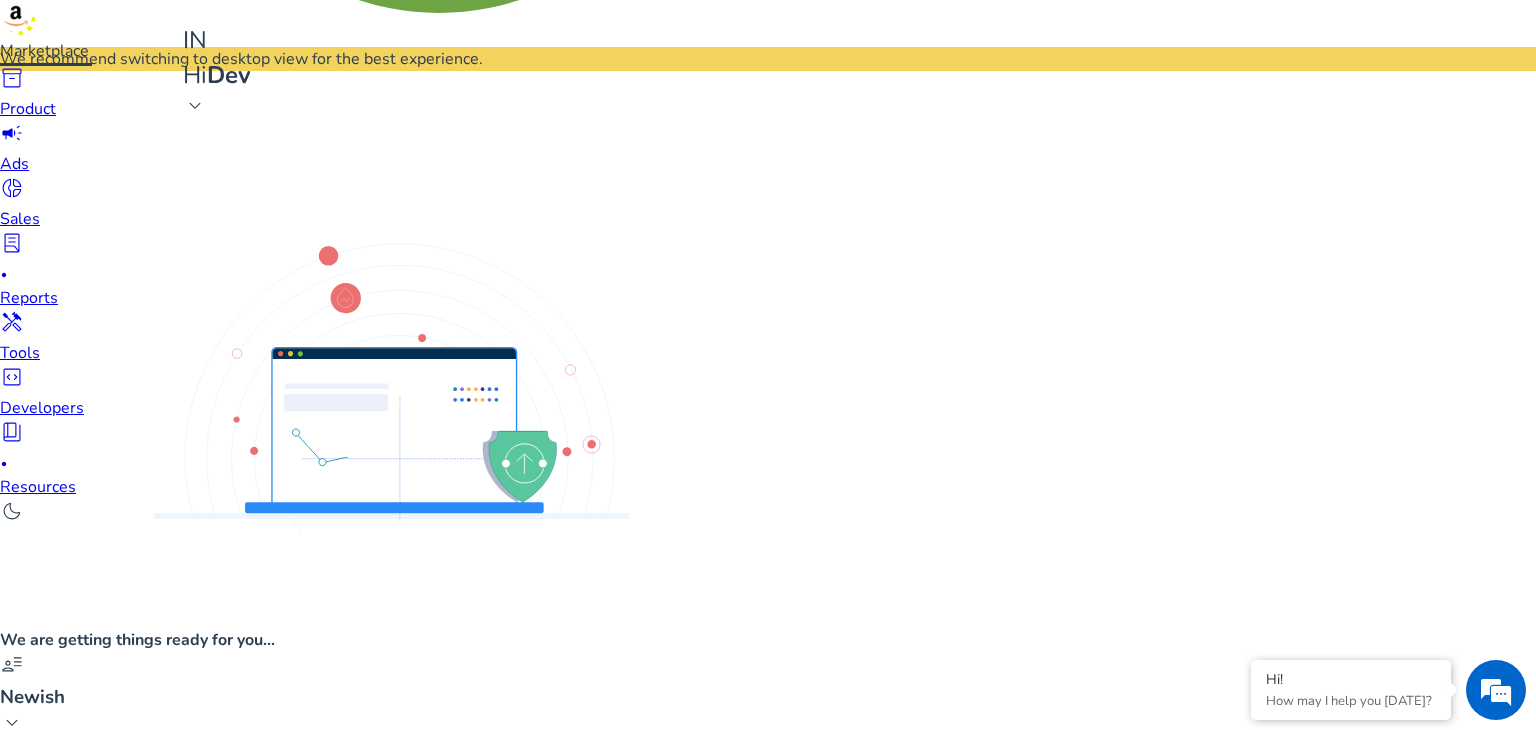 click at bounding box center [66, 137388] 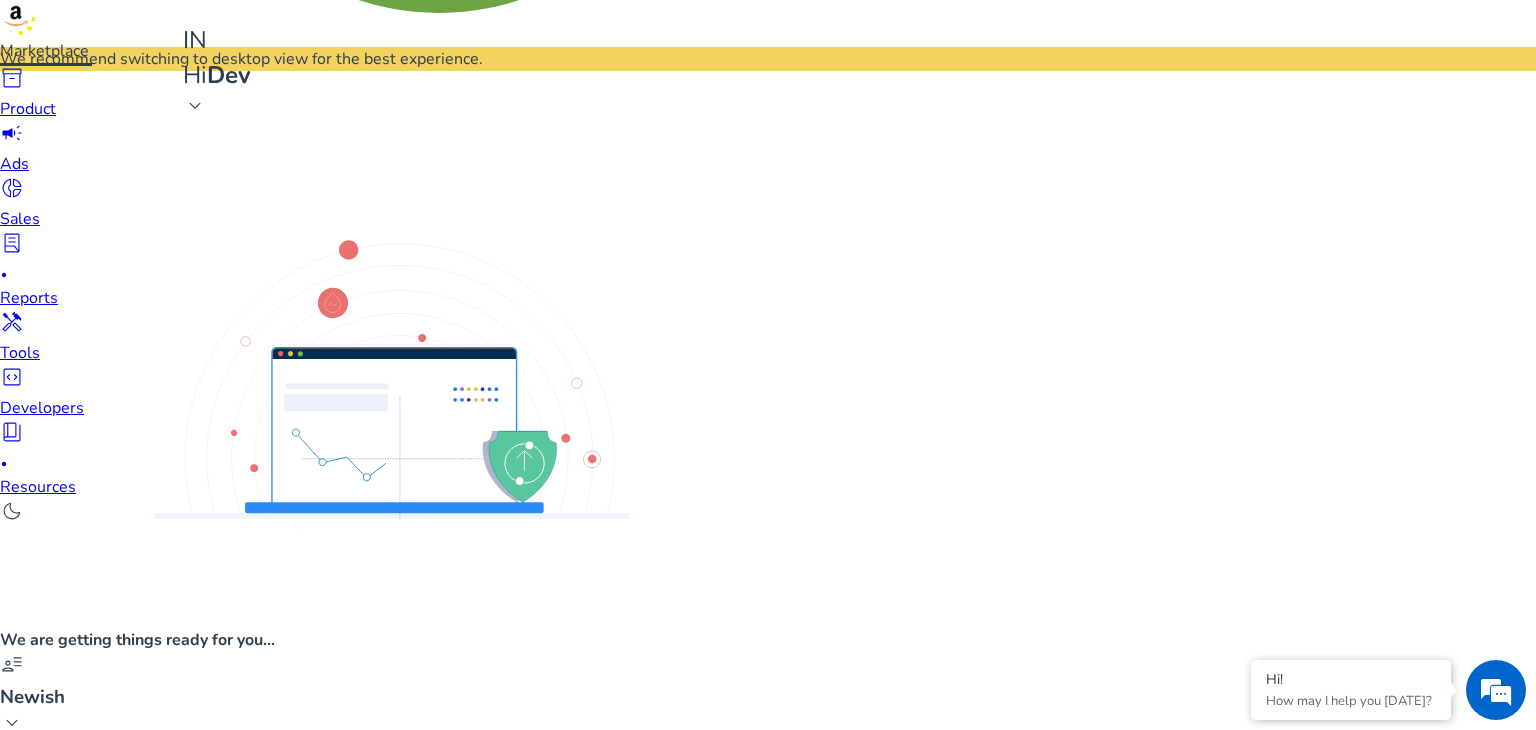 type on "*" 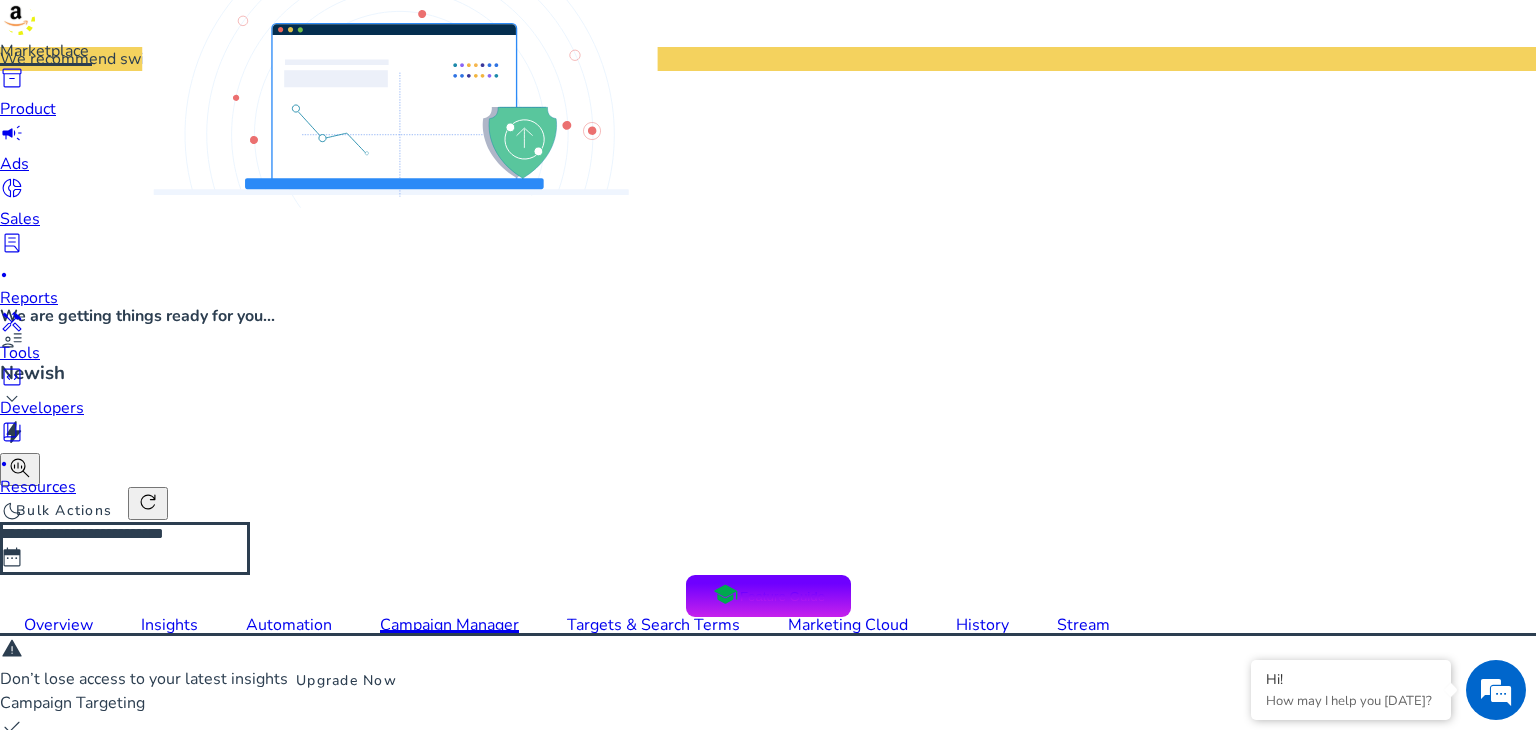 scroll, scrollTop: 1256, scrollLeft: 0, axis: vertical 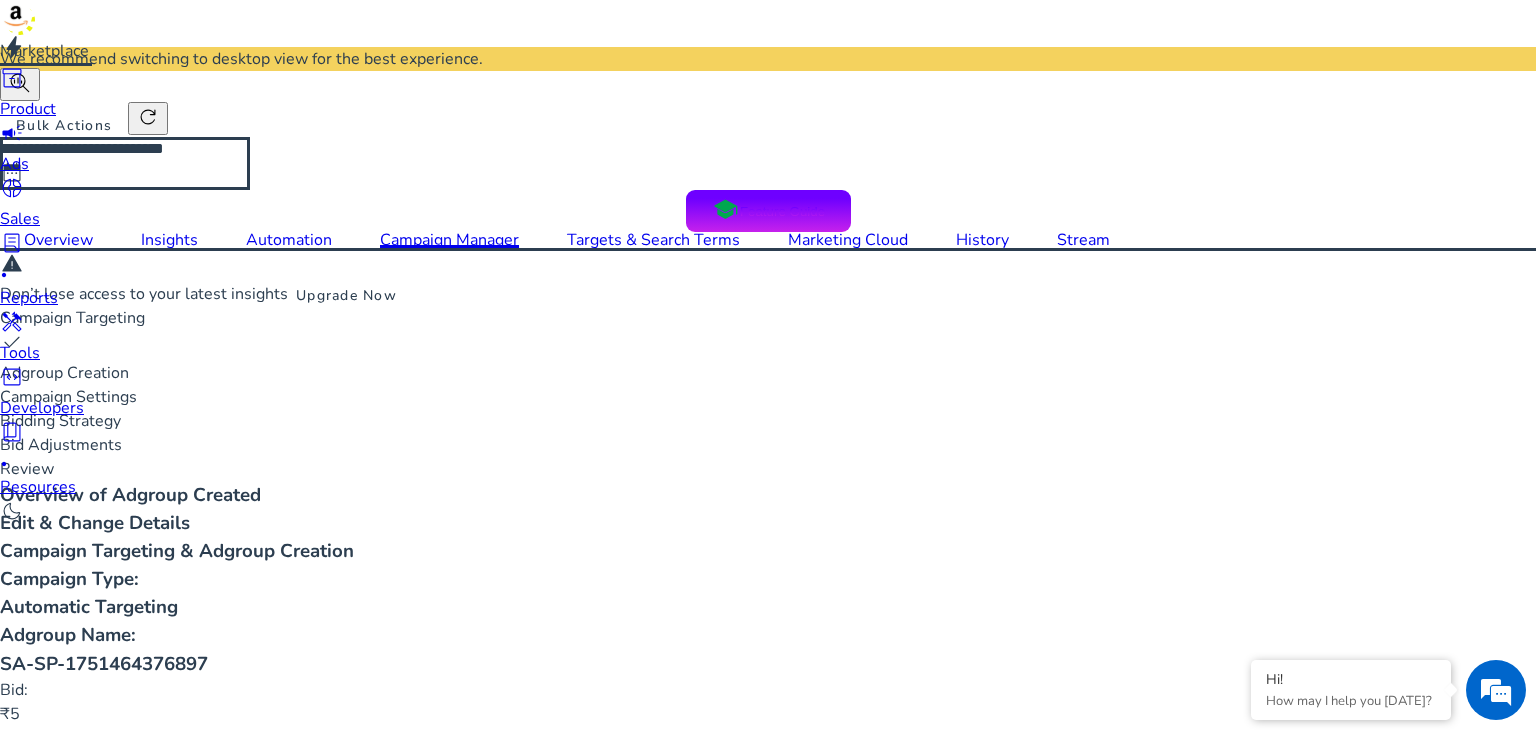 type on "*" 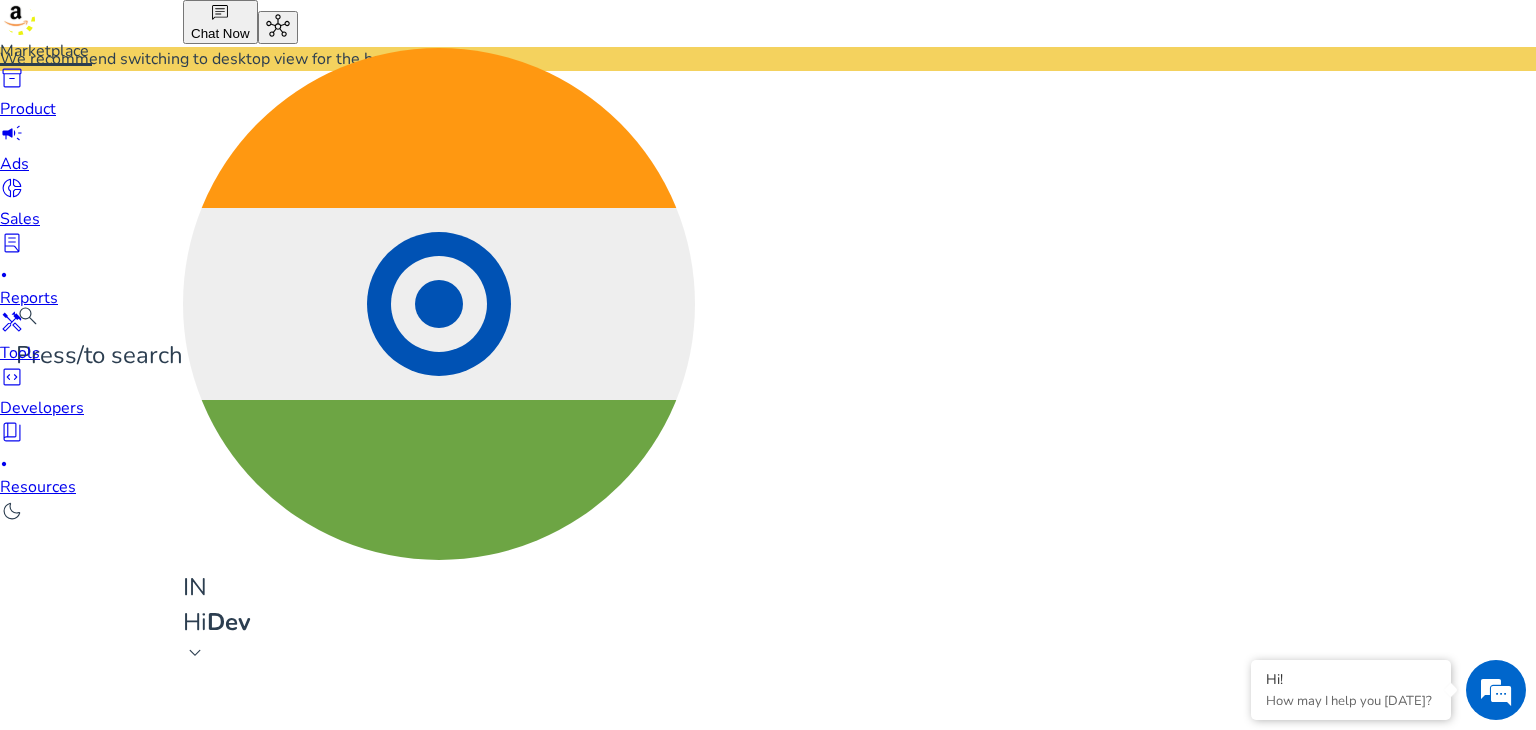 scroll, scrollTop: 30, scrollLeft: 0, axis: vertical 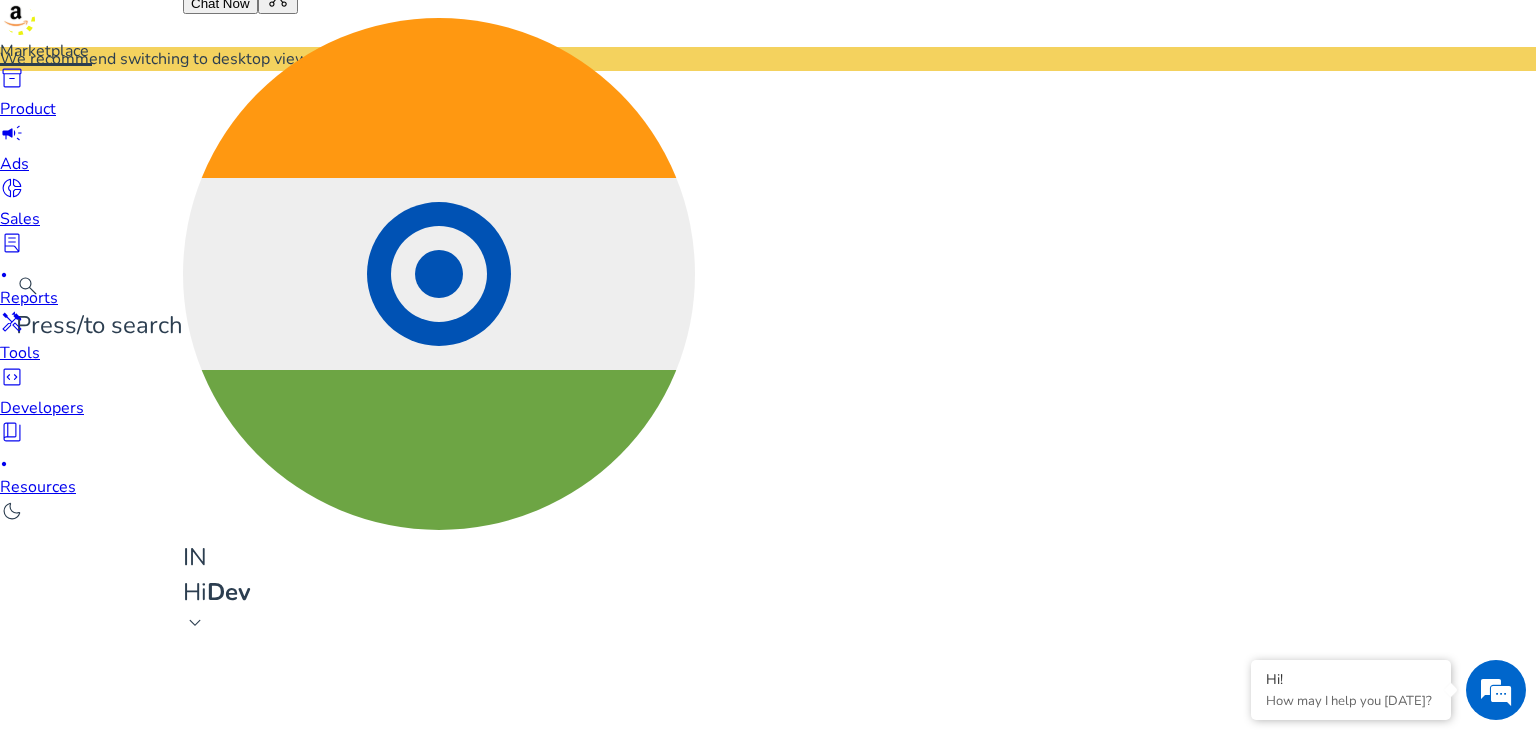 click on "Select Portfolio" at bounding box center [101, 1874] 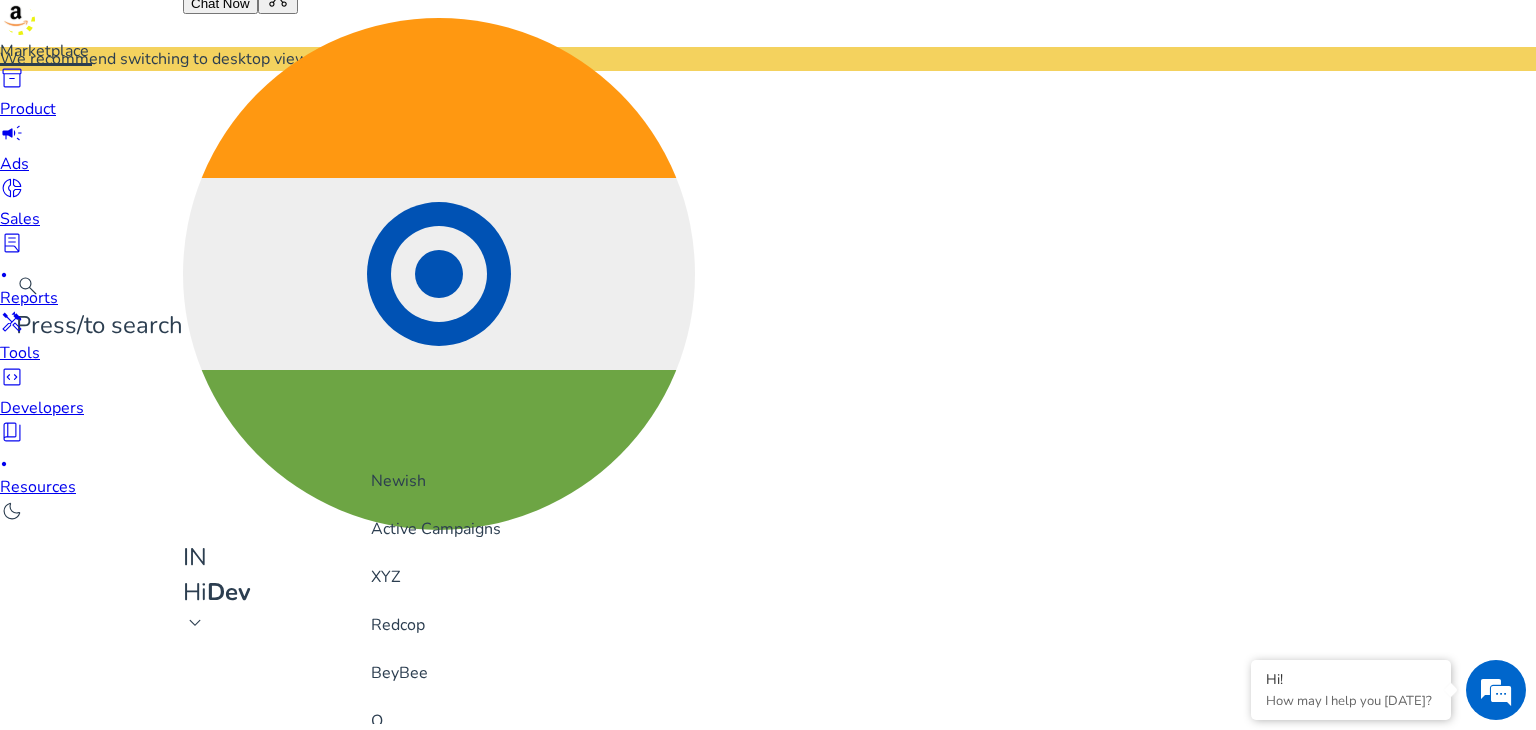 click on "Newish" at bounding box center [398, 481] 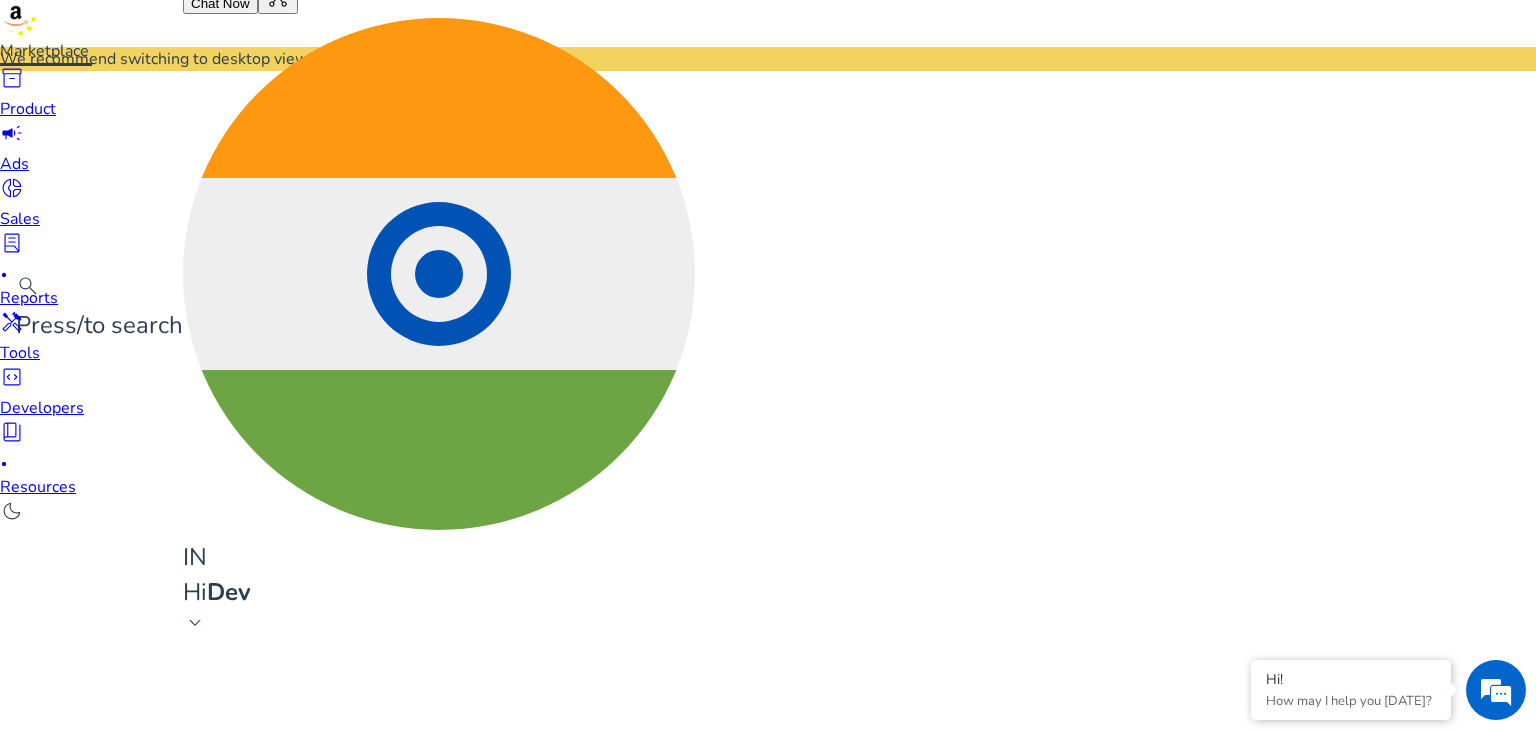 click on "Newish" at bounding box center (101, 1874) 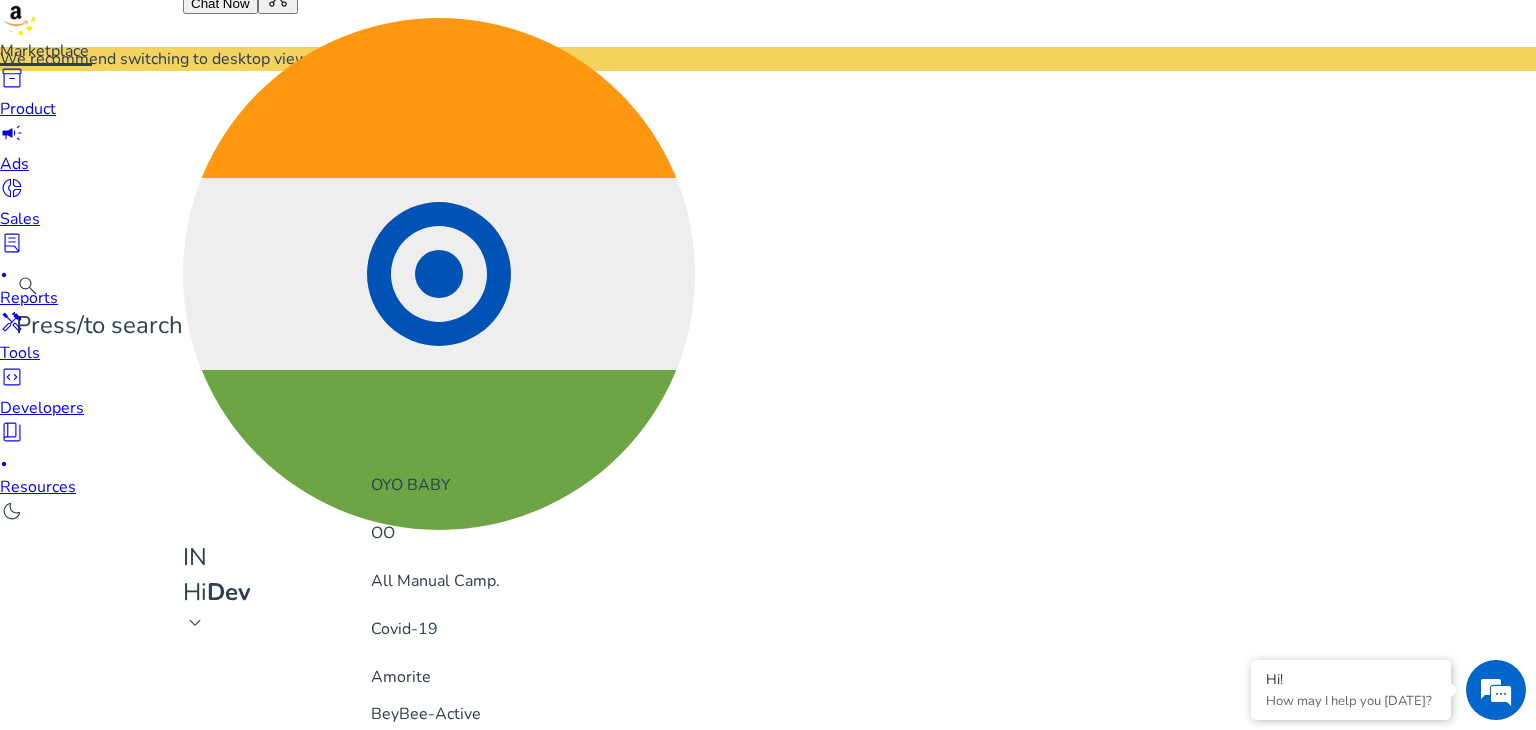 scroll, scrollTop: 356, scrollLeft: 0, axis: vertical 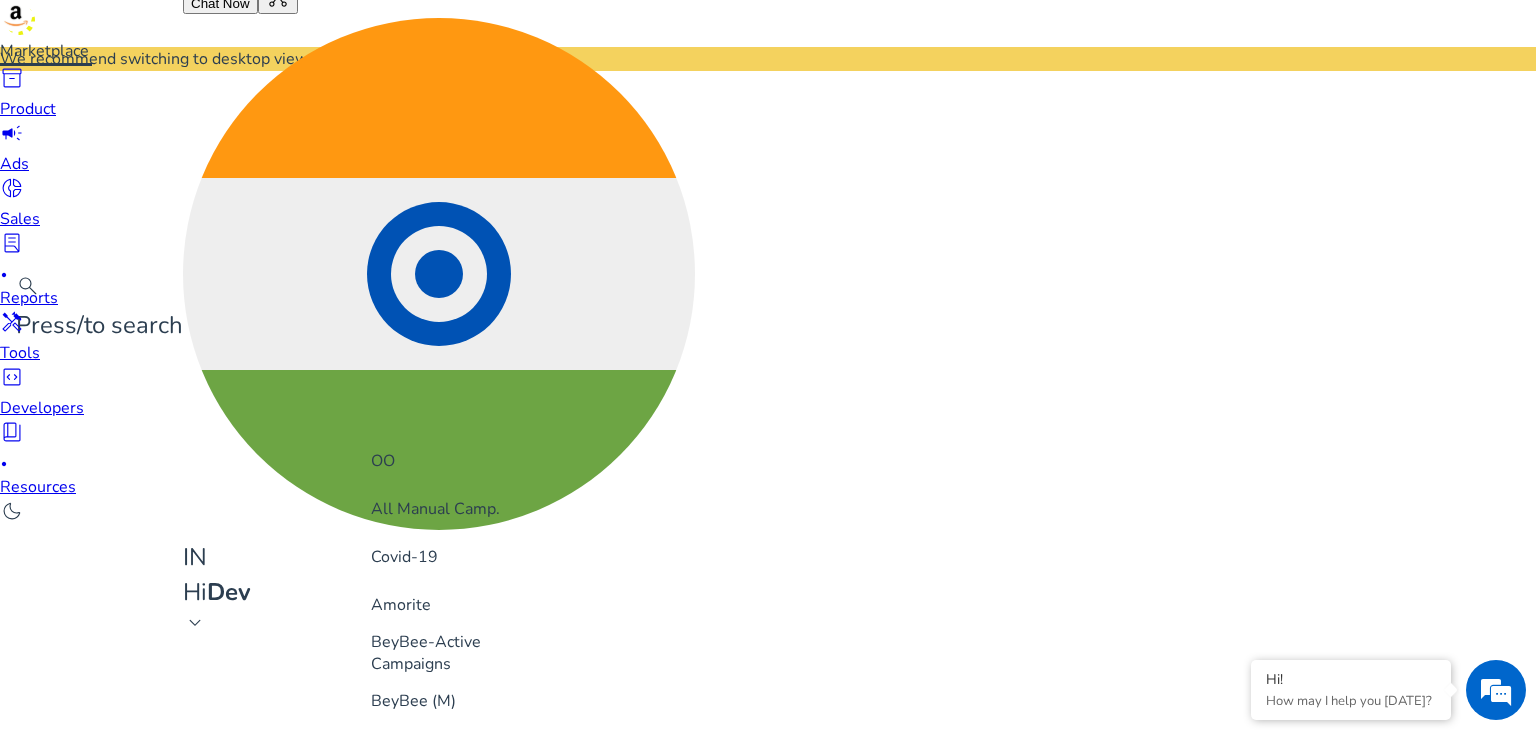 click on "Covid-19" at bounding box center (404, 557) 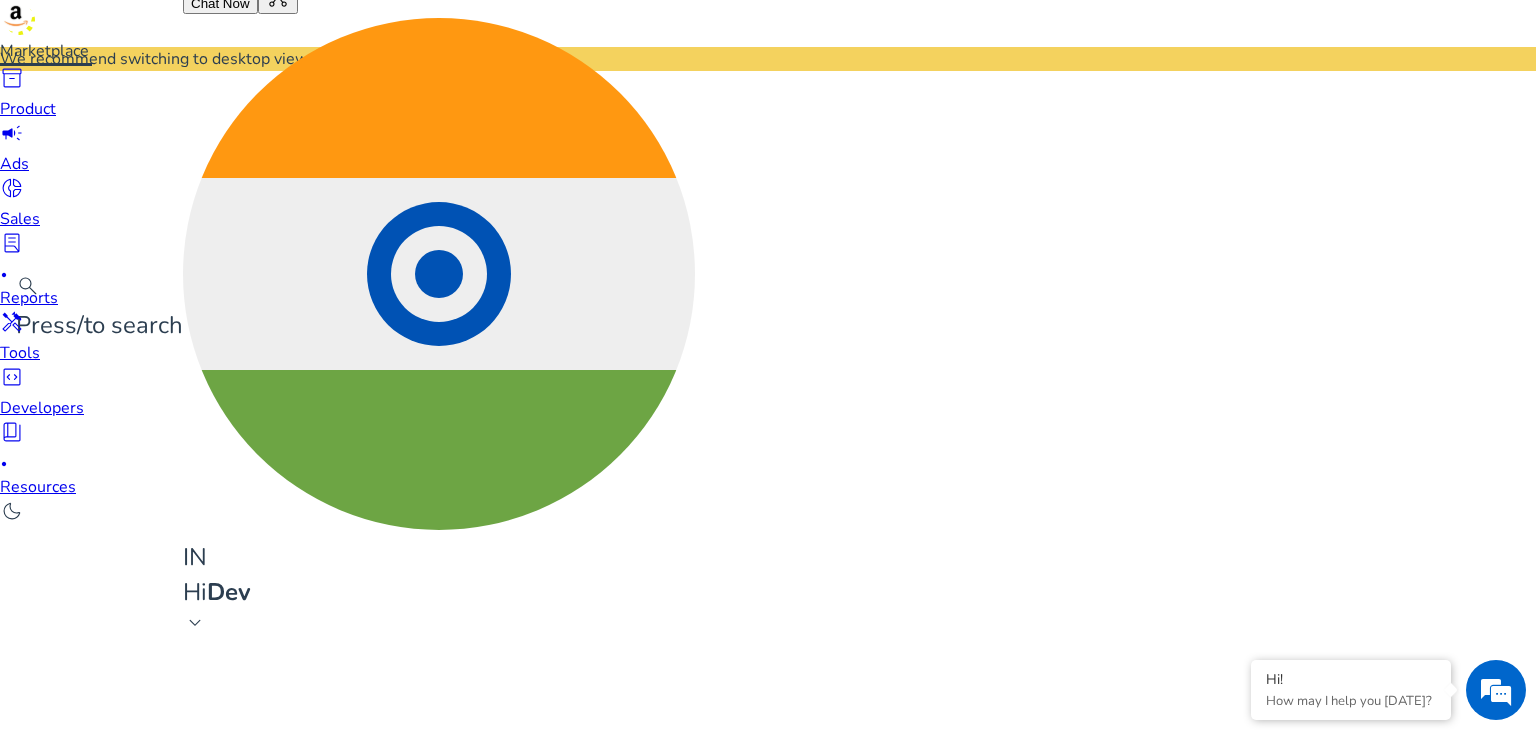 click at bounding box center (224, 2008) 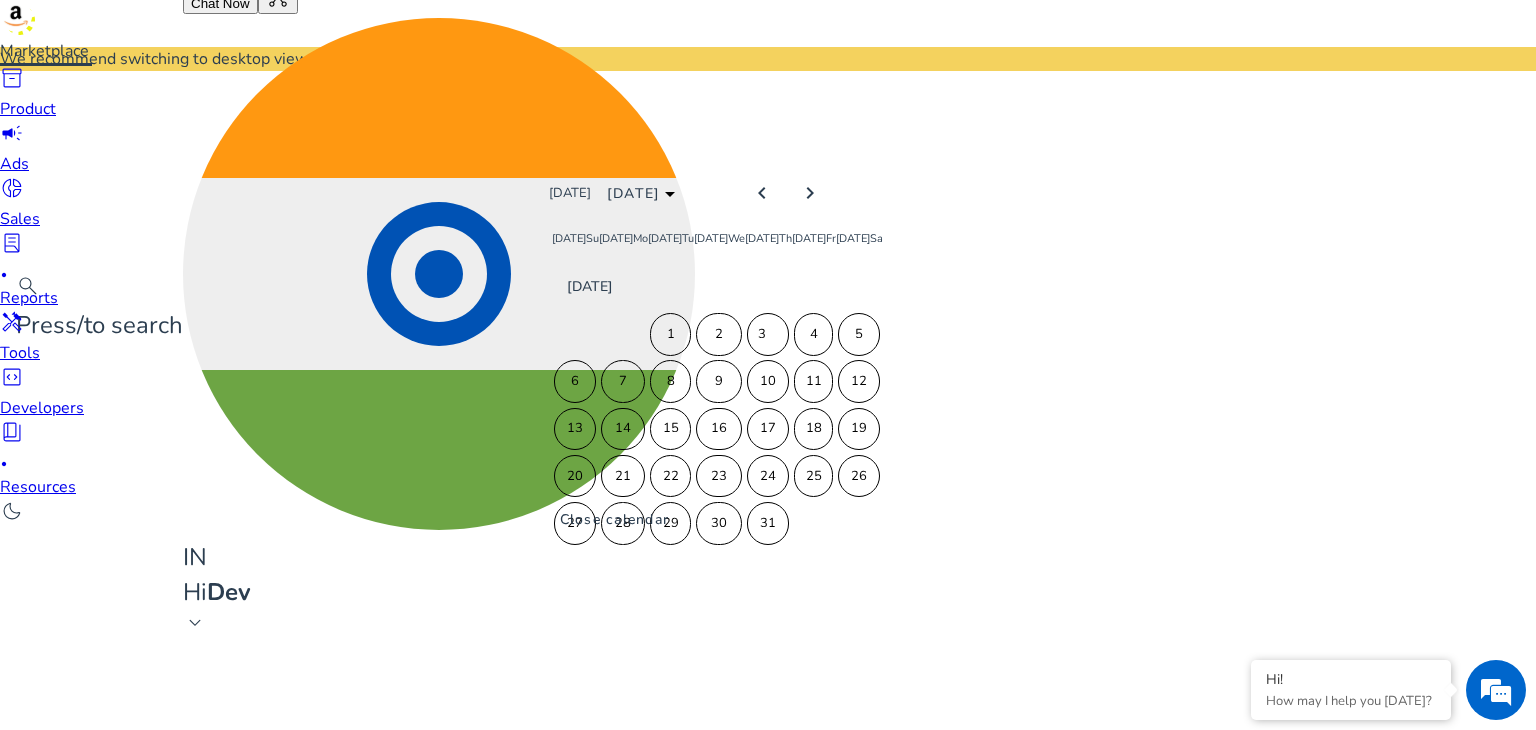 click on "3" at bounding box center (768, 334) 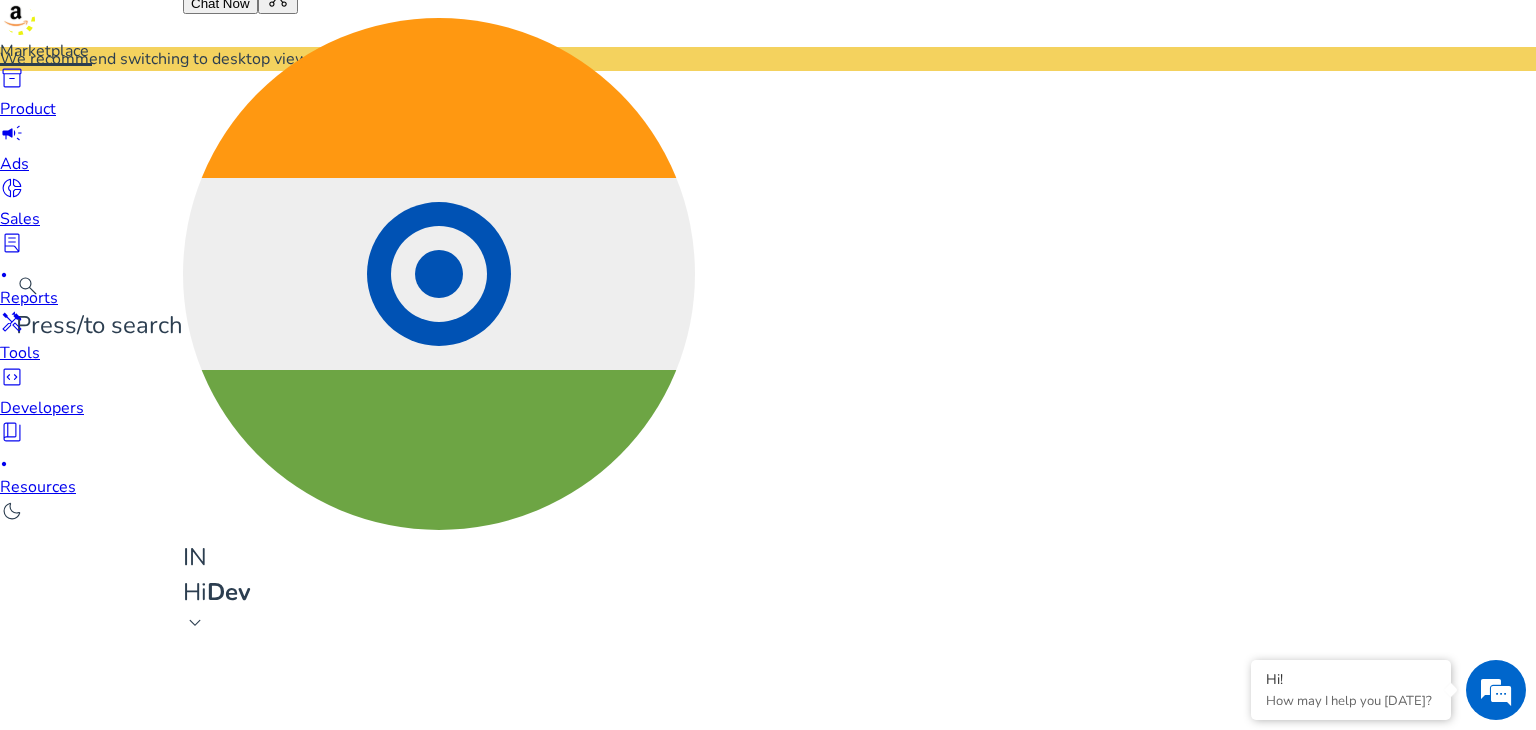 type on "********" 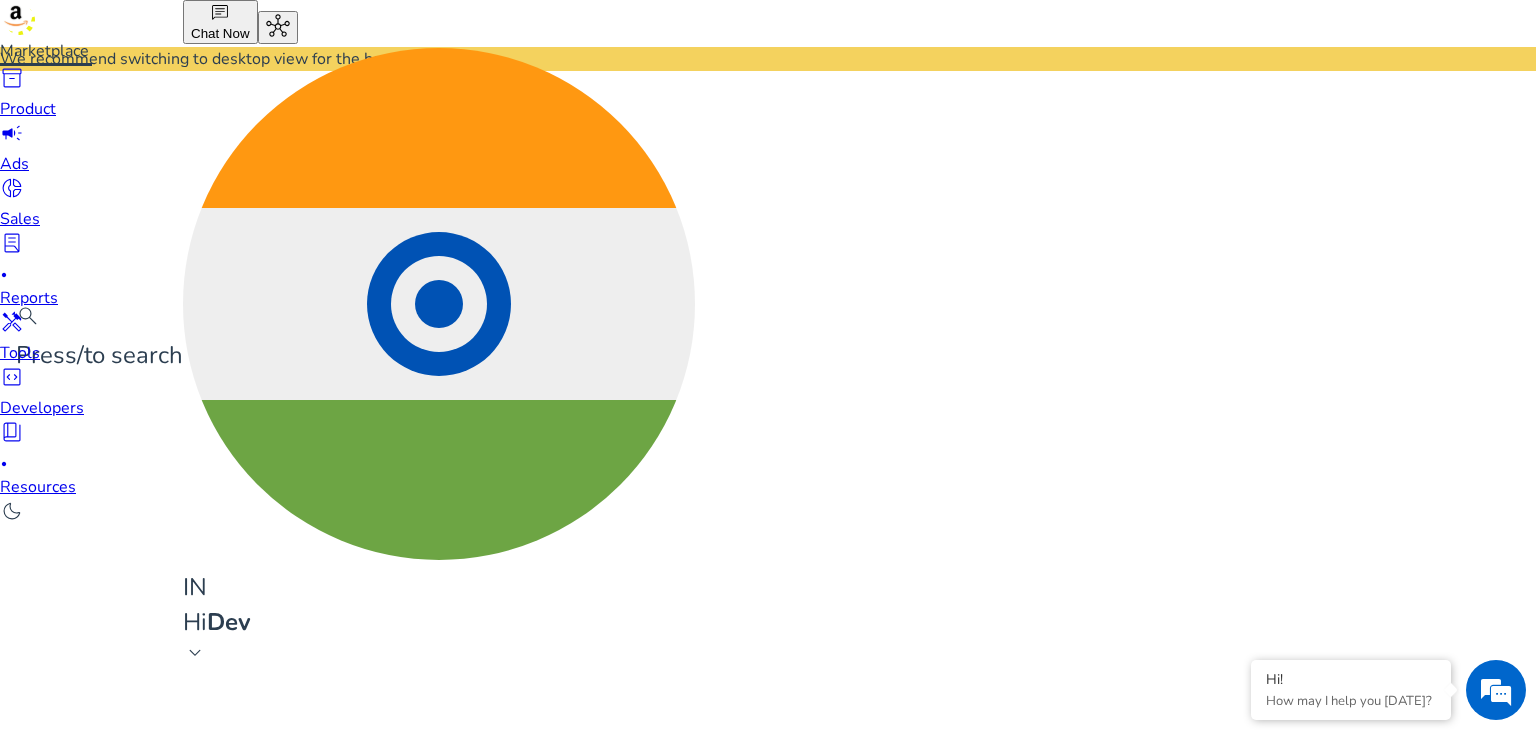 click on "Bid Adjustments" 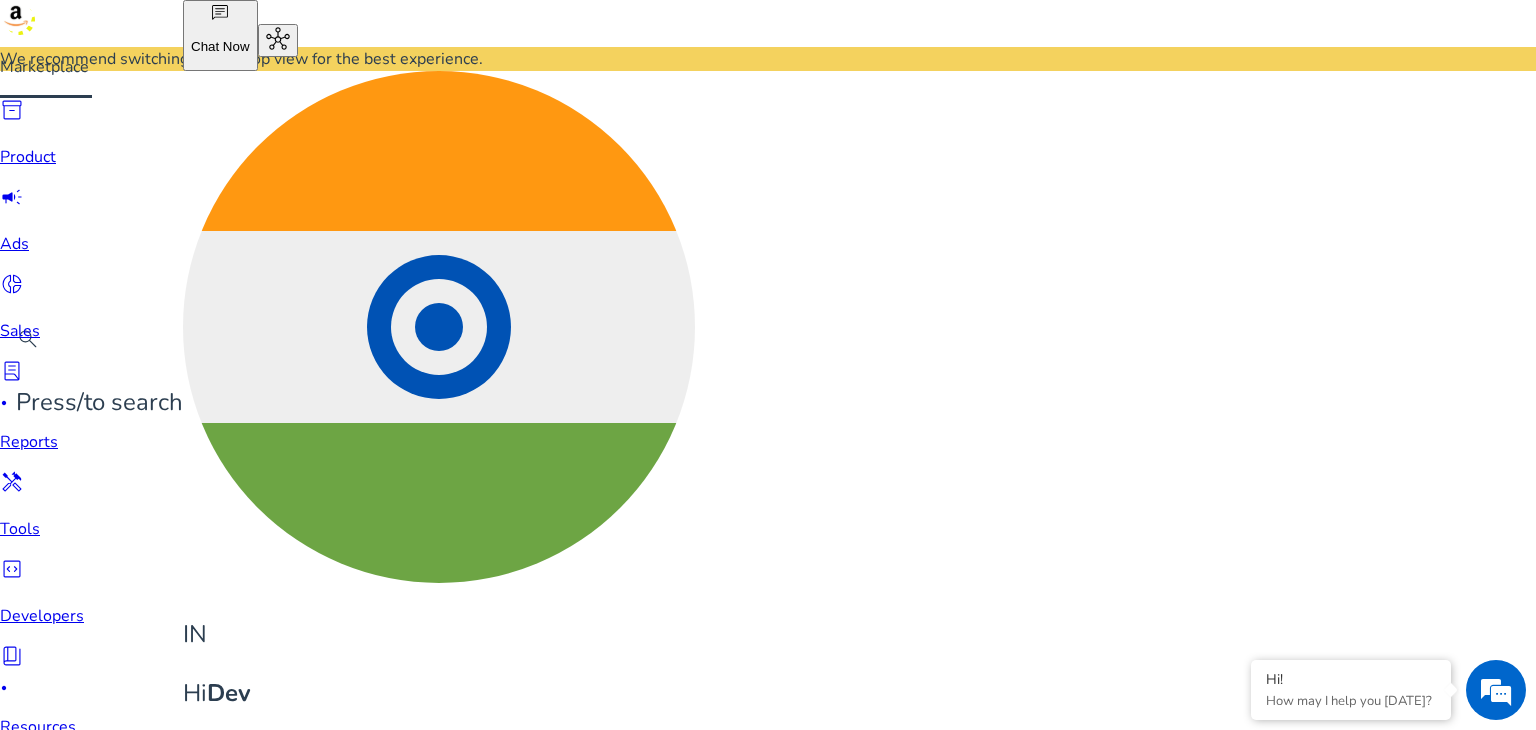 scroll, scrollTop: 741, scrollLeft: 0, axis: vertical 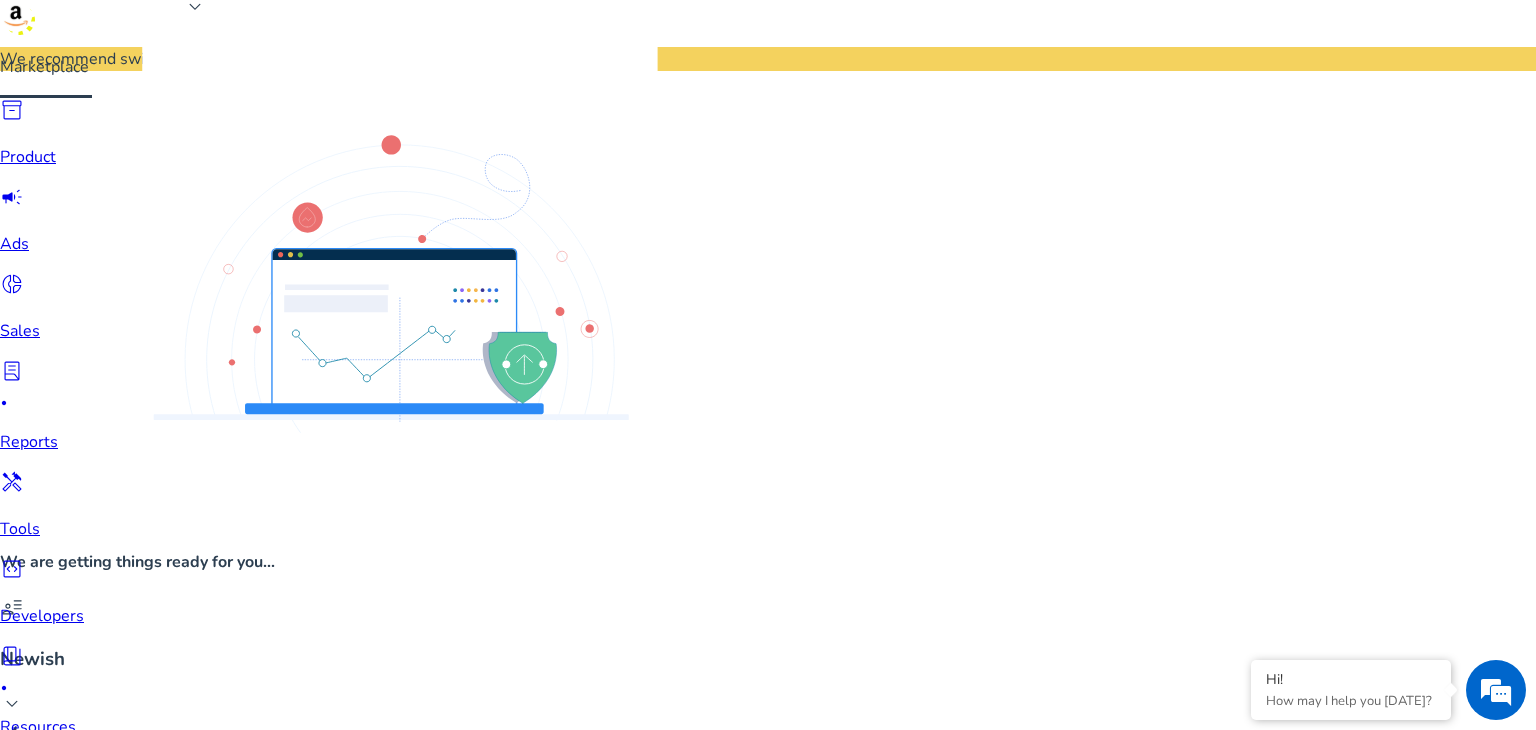 click on "Automation" at bounding box center (289, 951) 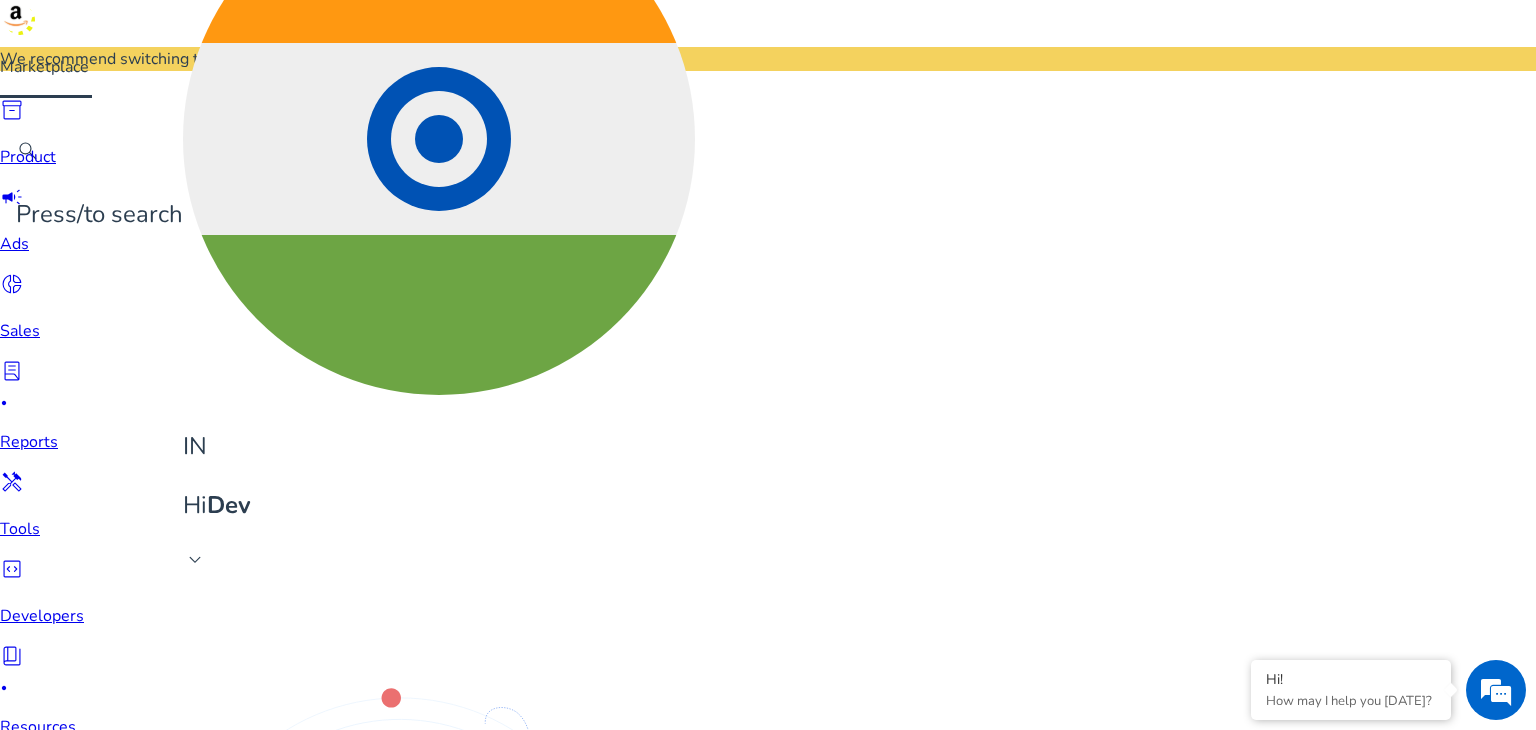 scroll, scrollTop: 0, scrollLeft: 0, axis: both 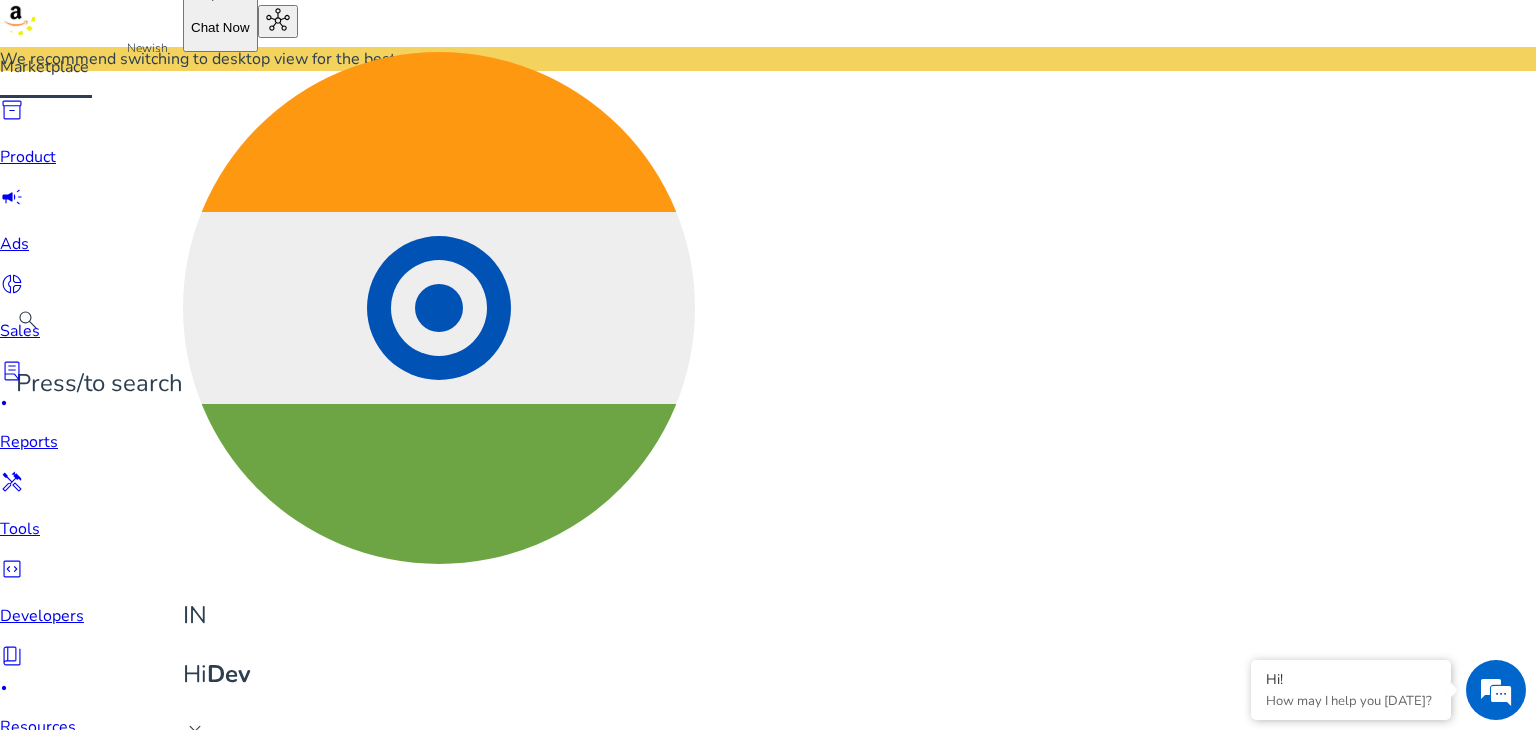 click on "expand_more" 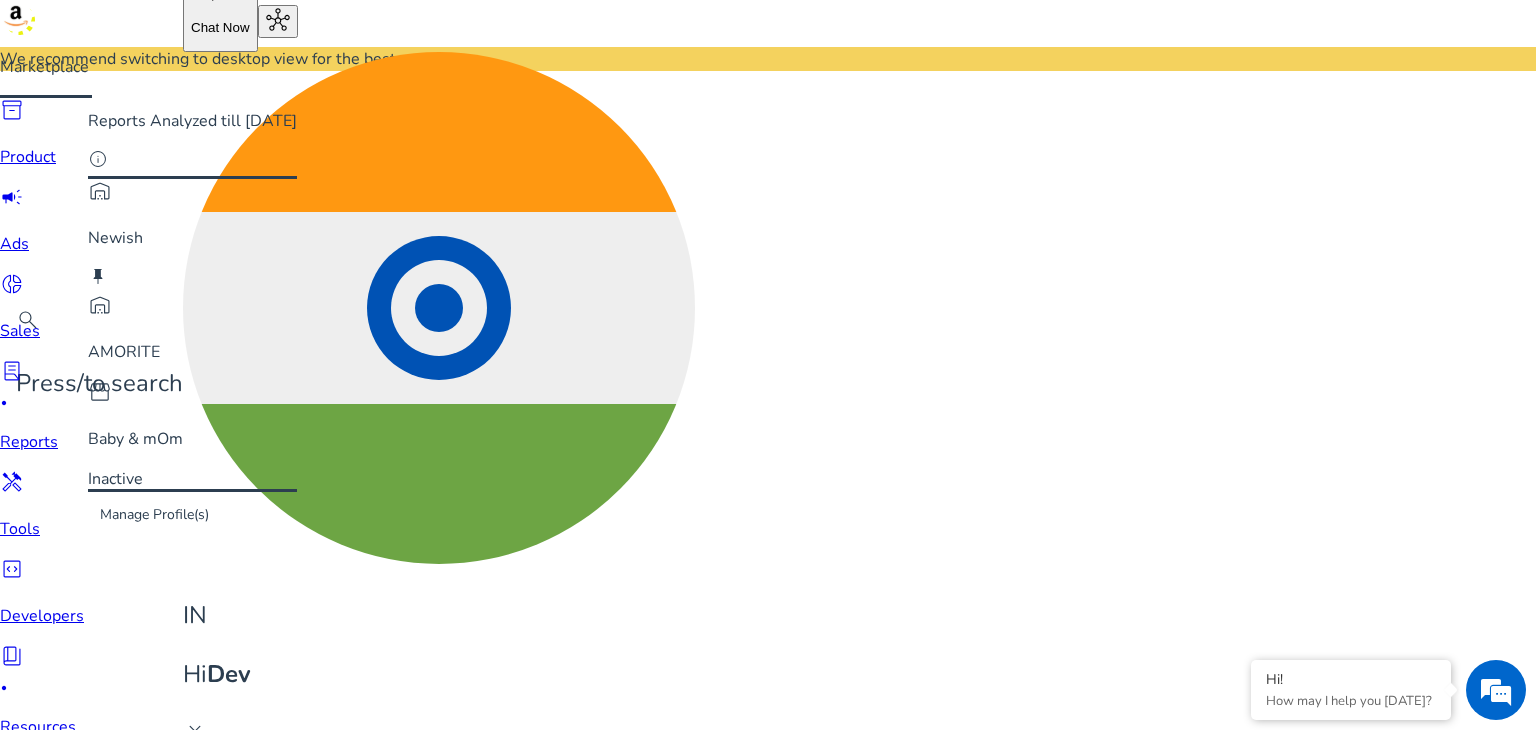 click on "warehouse   AMORITE" at bounding box center [192, 328] 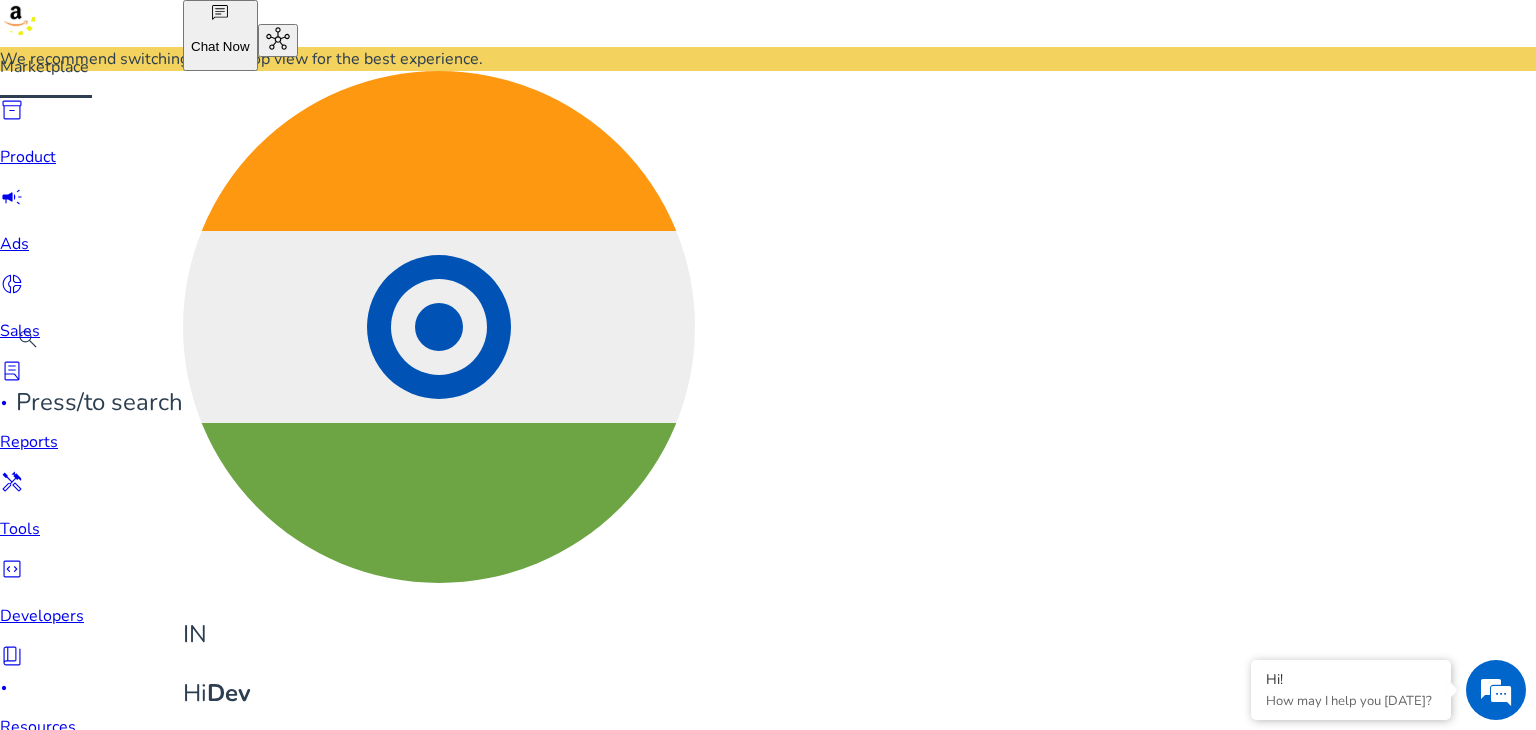 click on "Automation" at bounding box center [289, 3166] 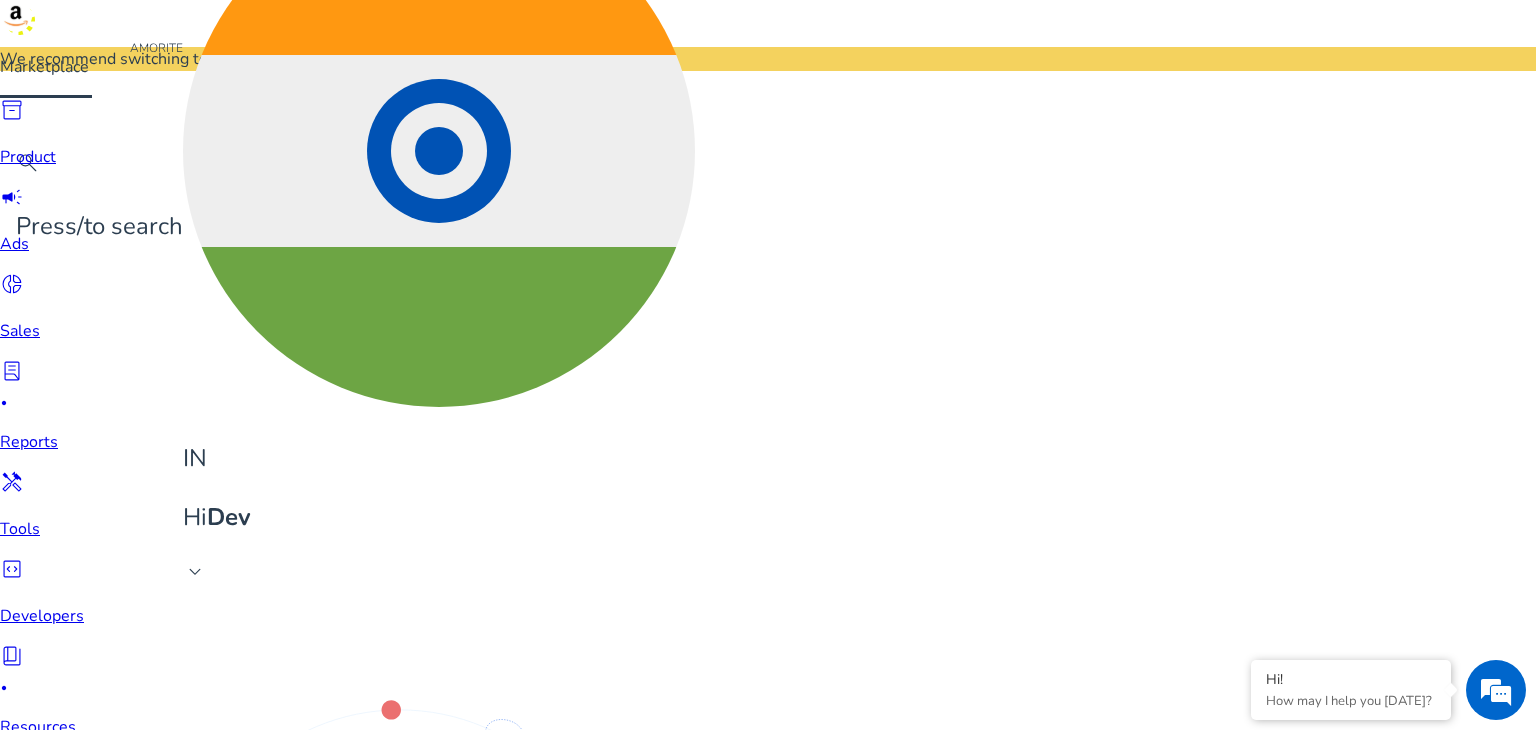 click on "user_attributes   AMORITE   expand_more" 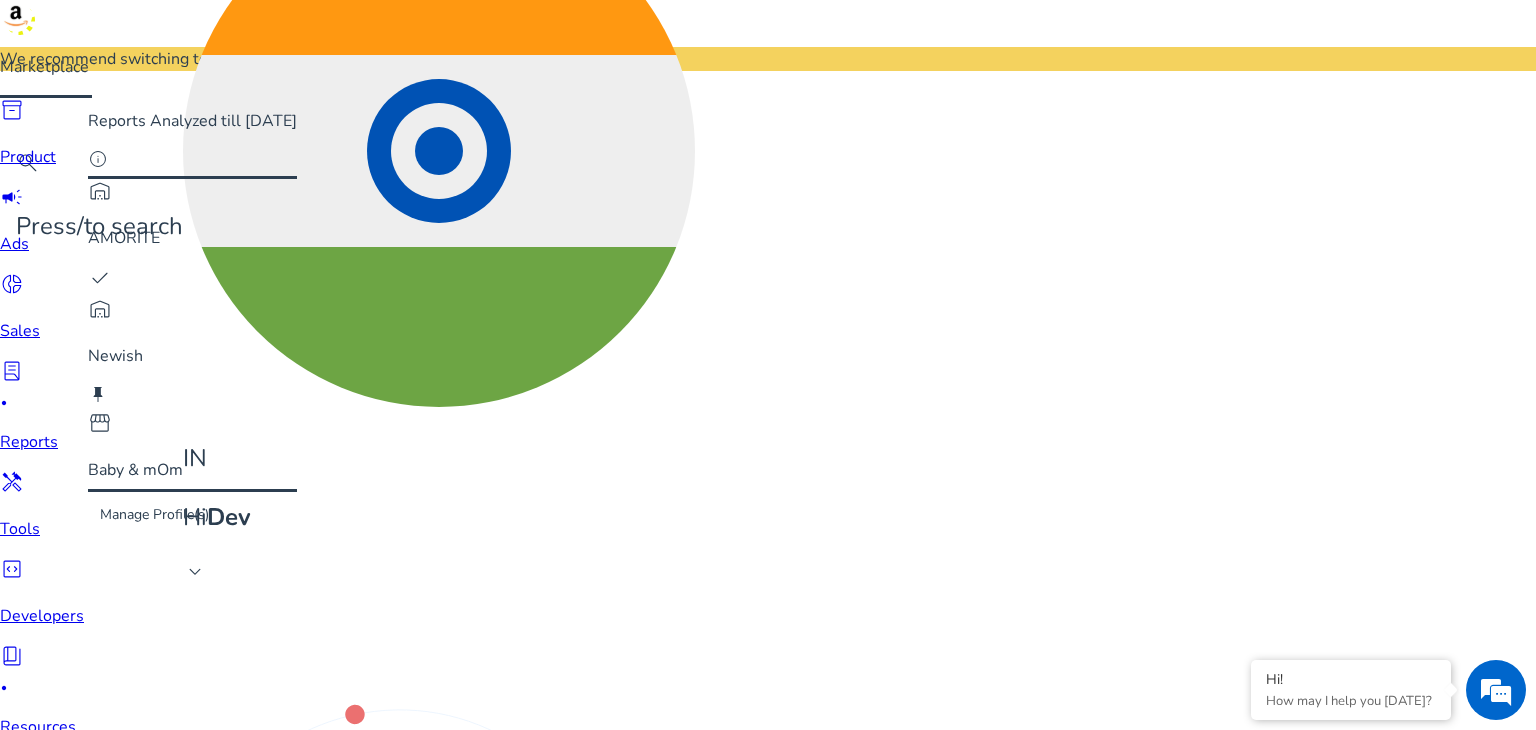 click on "warehouse   Newish   keep" at bounding box center [192, 354] 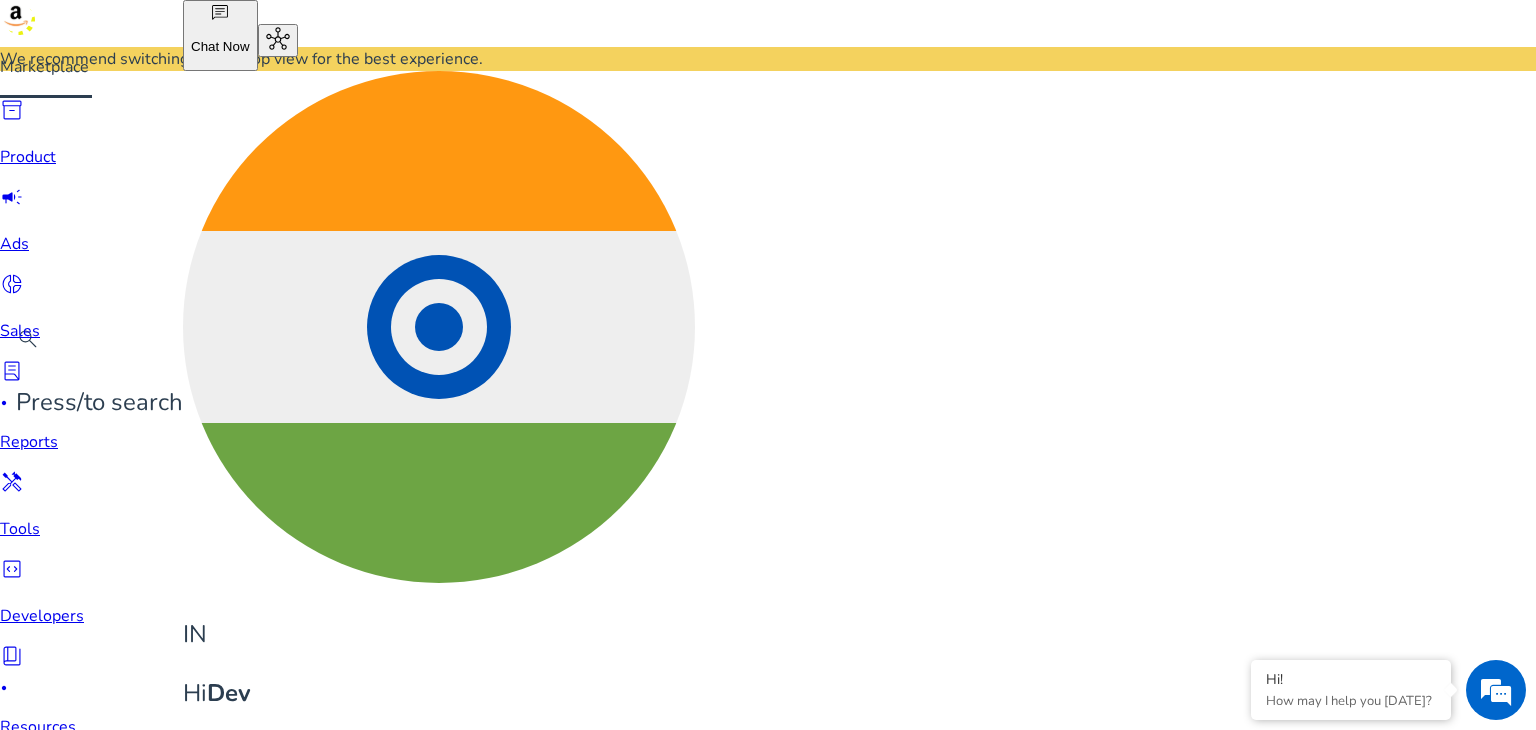 click on "Automation" at bounding box center (289, 1658) 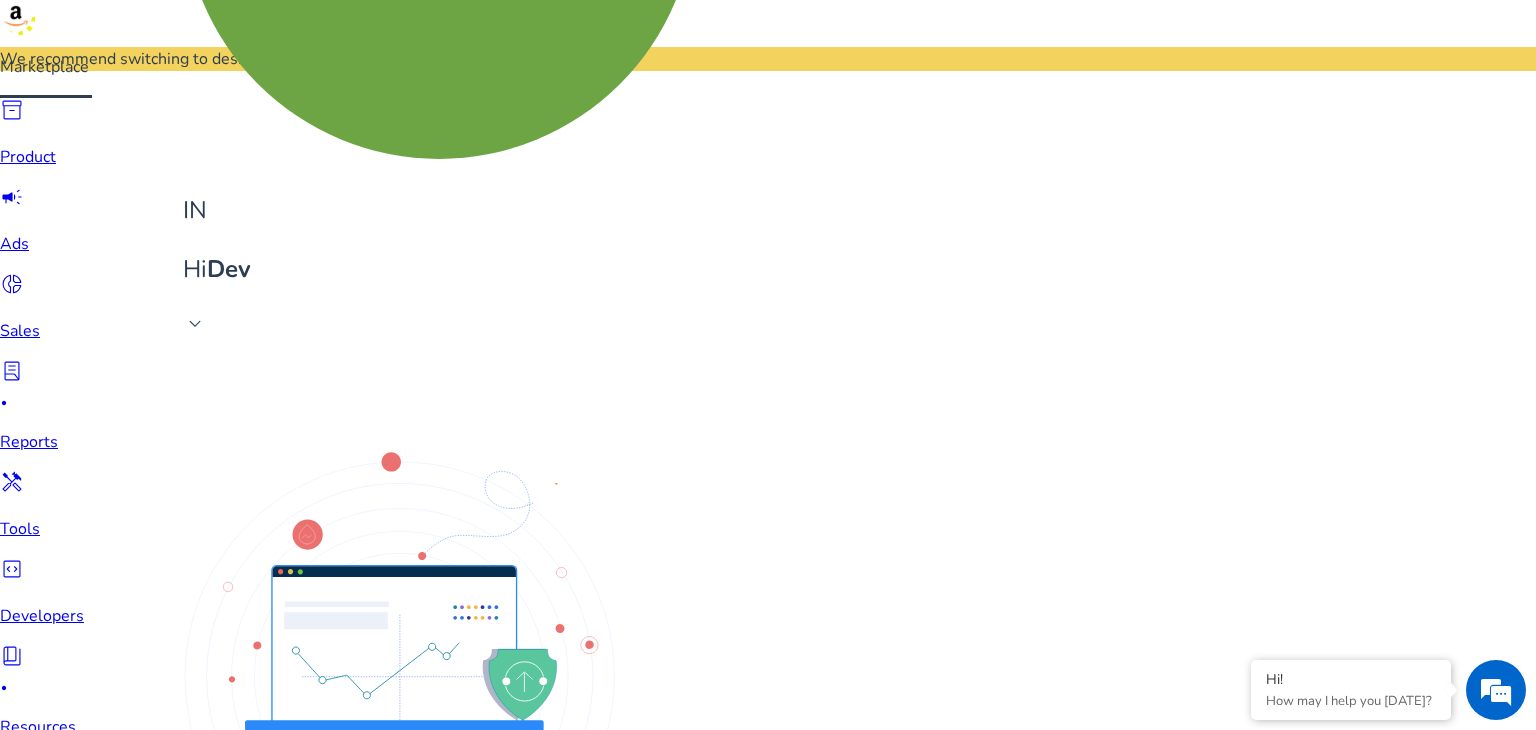 scroll, scrollTop: 0, scrollLeft: 0, axis: both 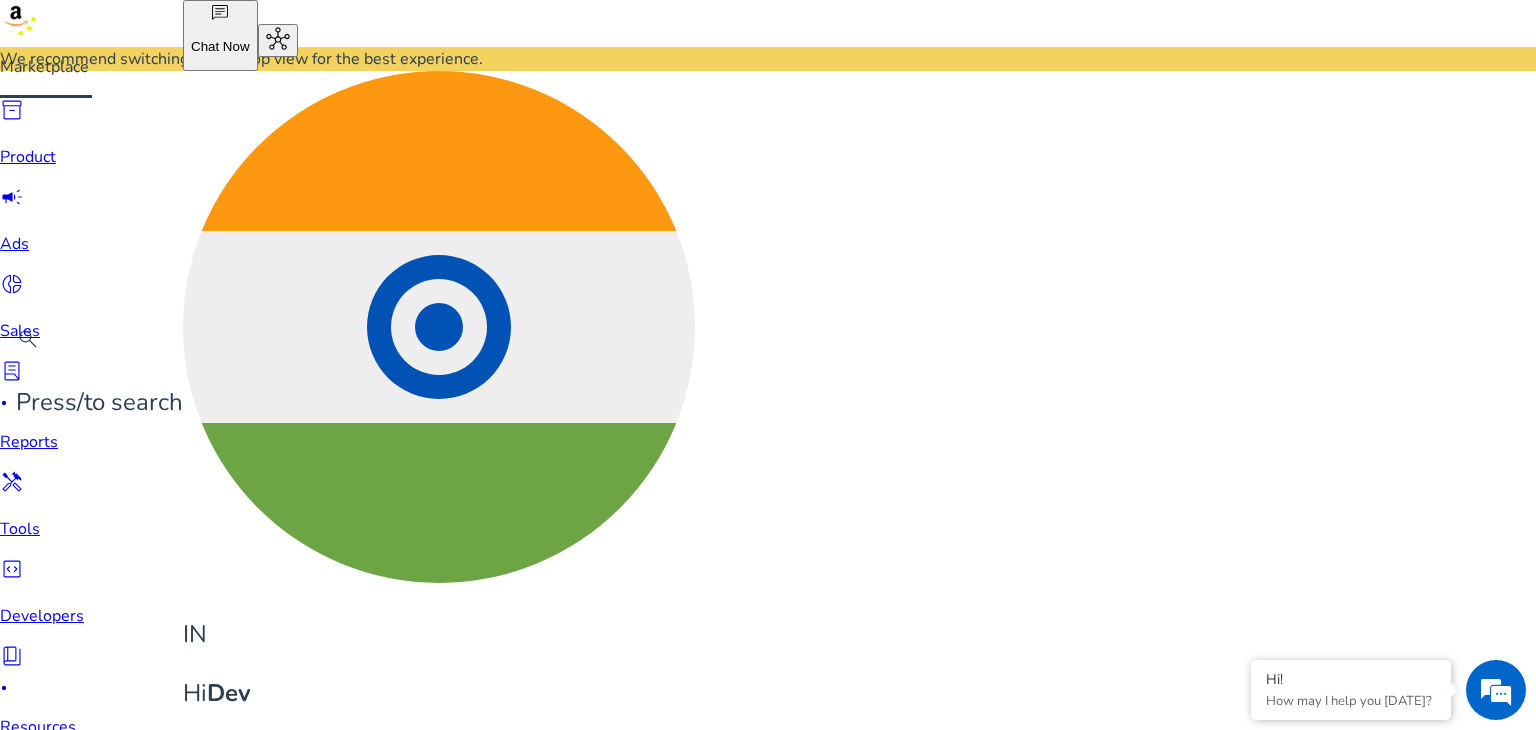 click on "Insights" at bounding box center [169, 1658] 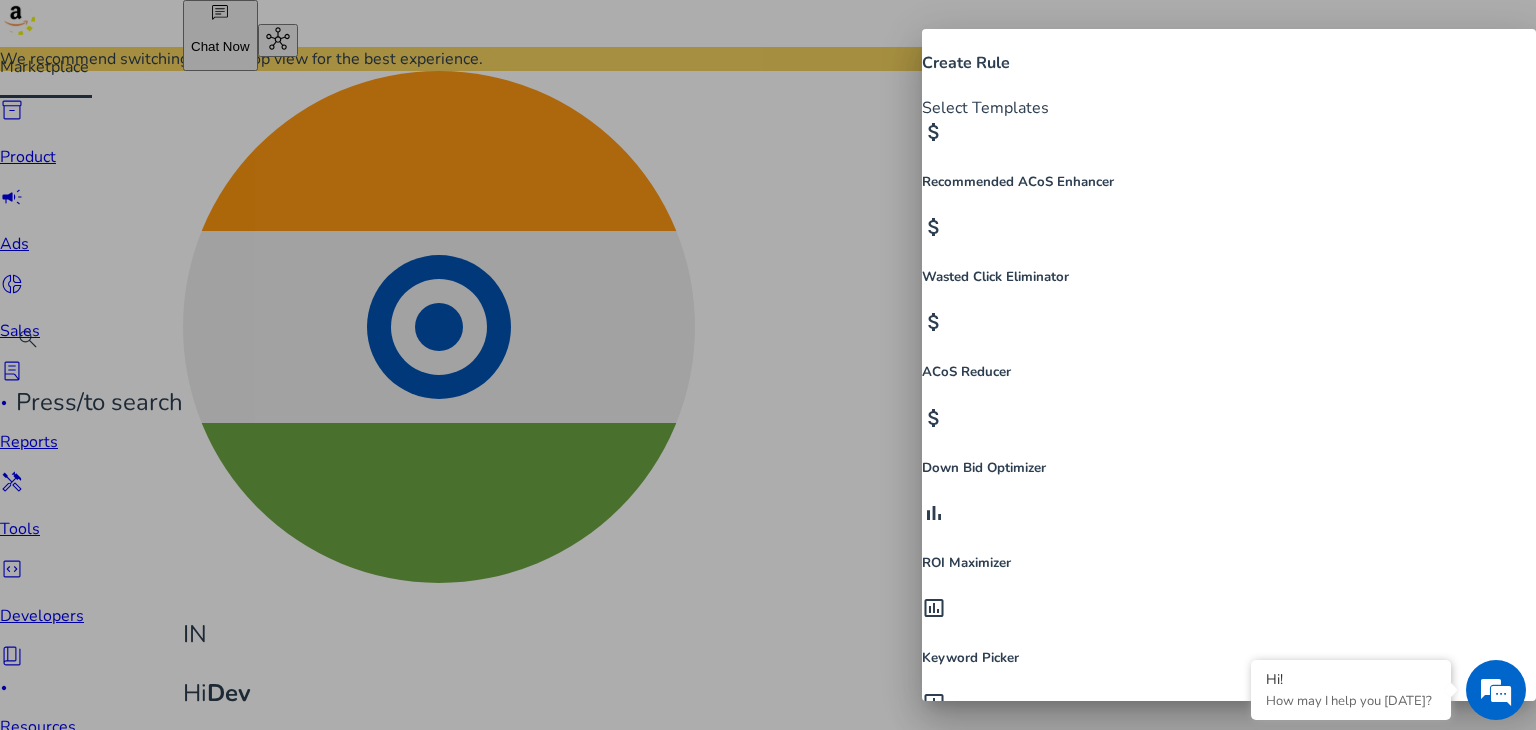 scroll, scrollTop: 90, scrollLeft: 0, axis: vertical 